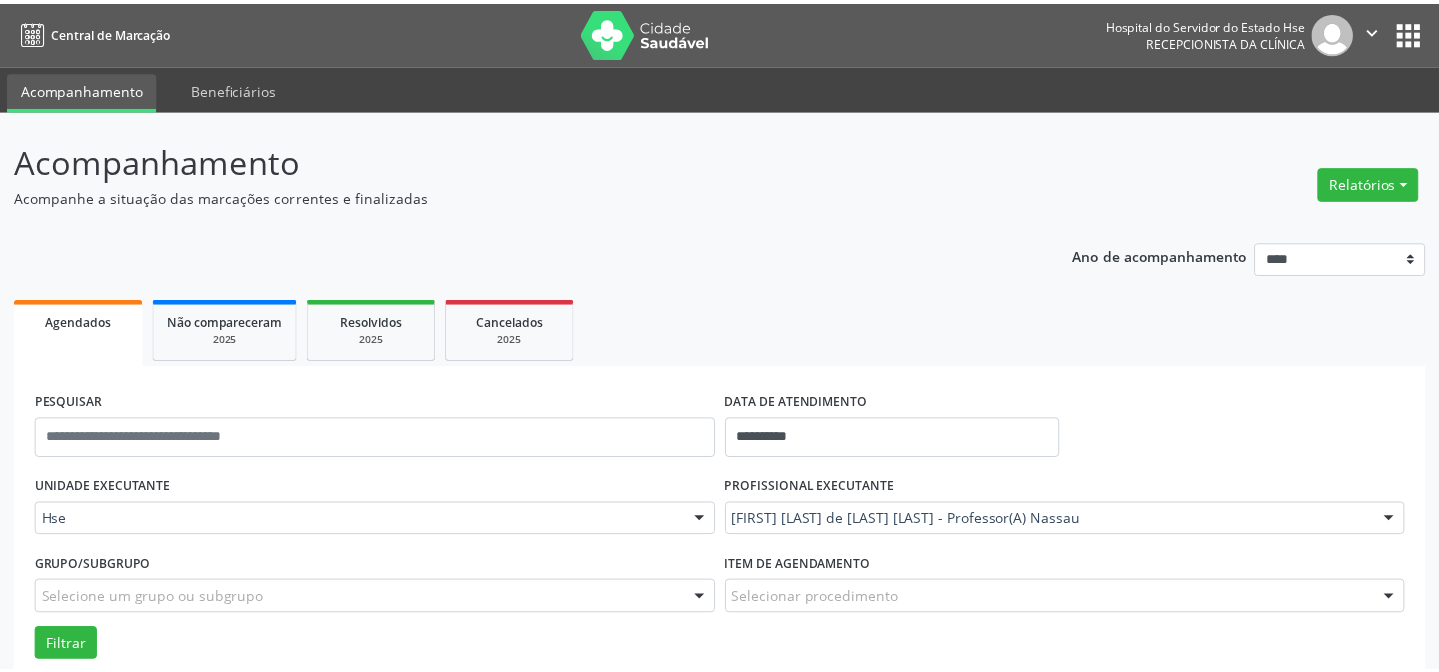 scroll, scrollTop: 0, scrollLeft: 0, axis: both 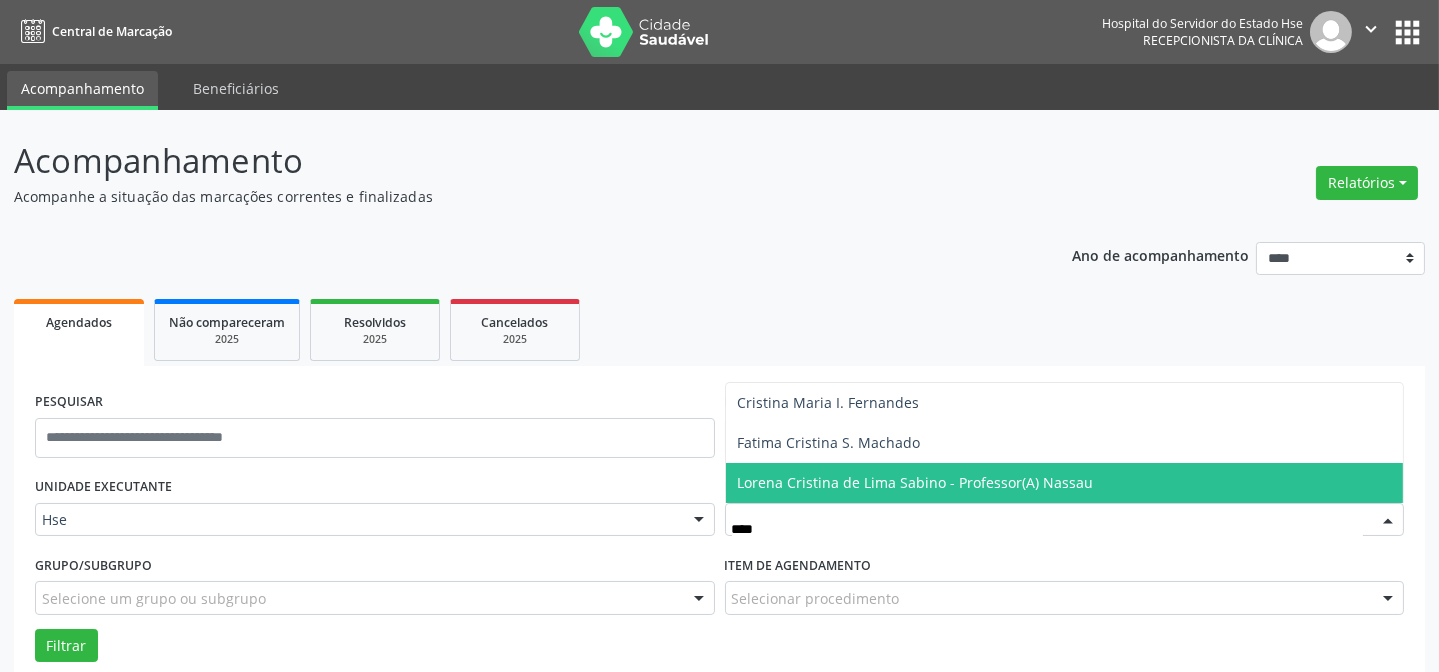 type on "*****" 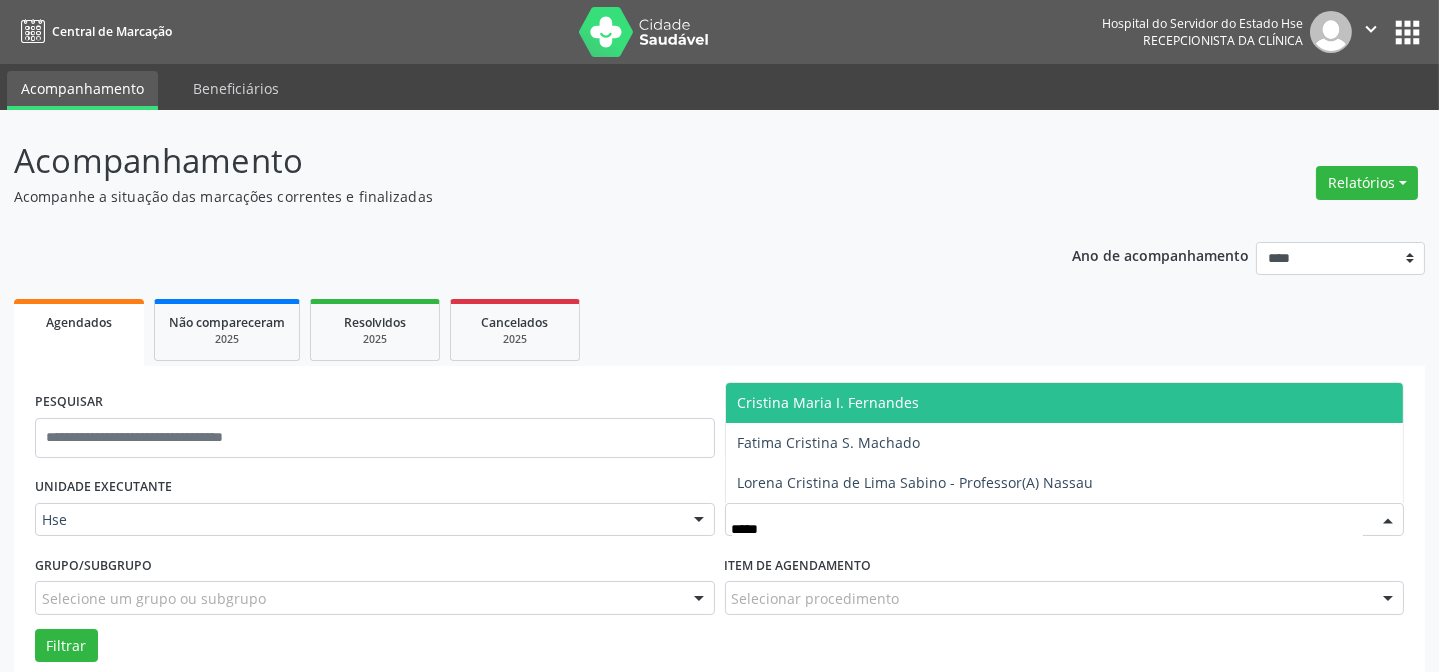 click on "Cristina Maria I. Fernandes" at bounding box center (829, 402) 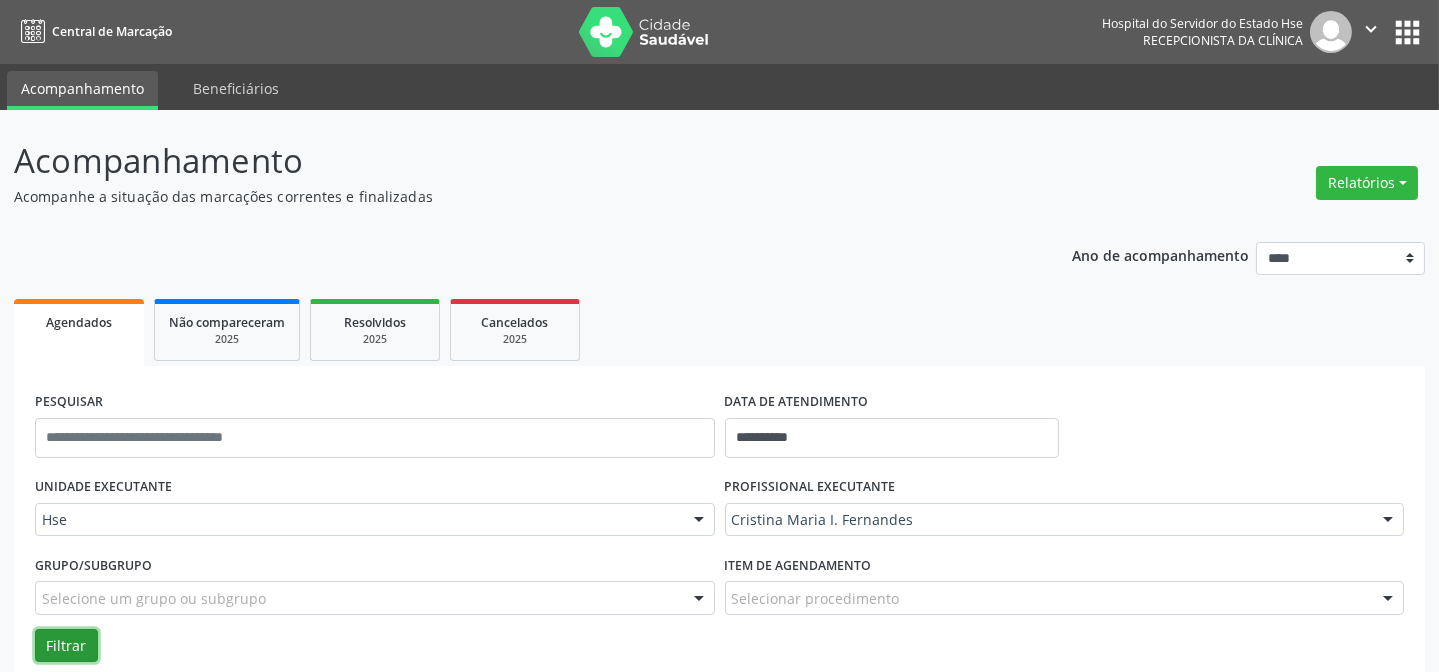 click on "Filtrar" at bounding box center (66, 646) 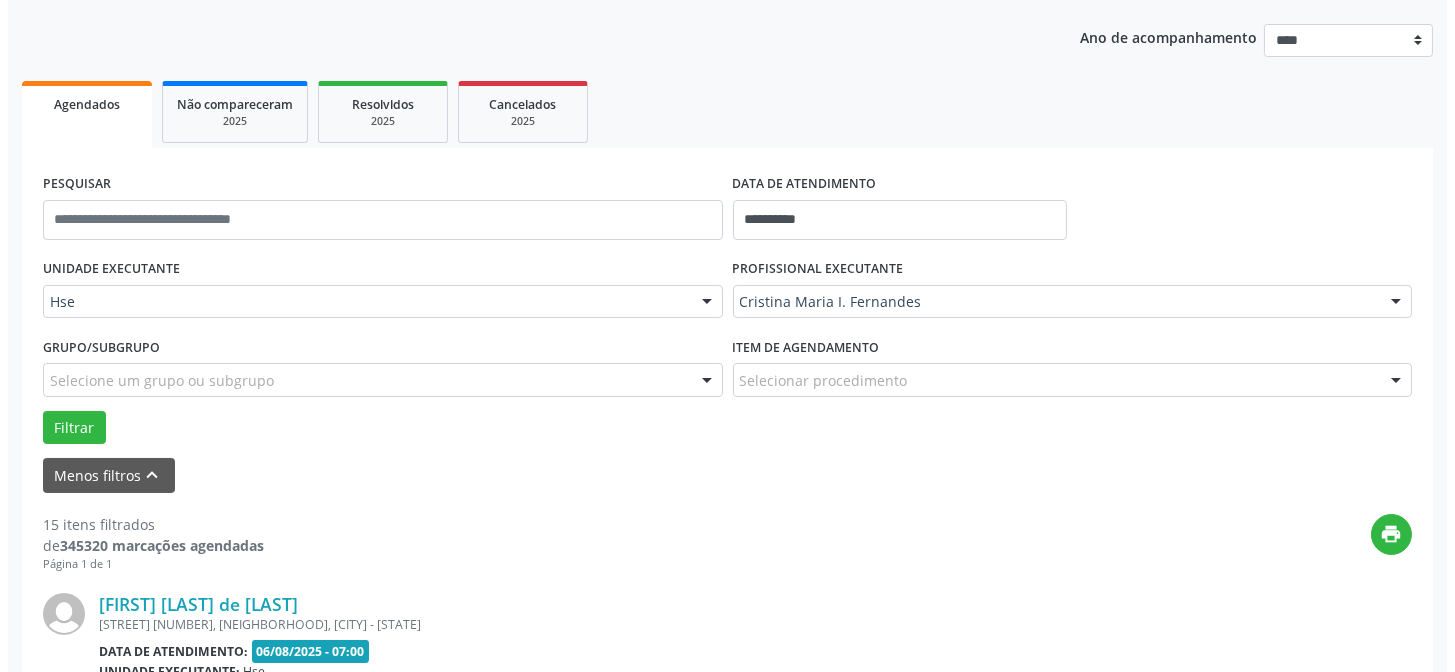 scroll, scrollTop: 381, scrollLeft: 0, axis: vertical 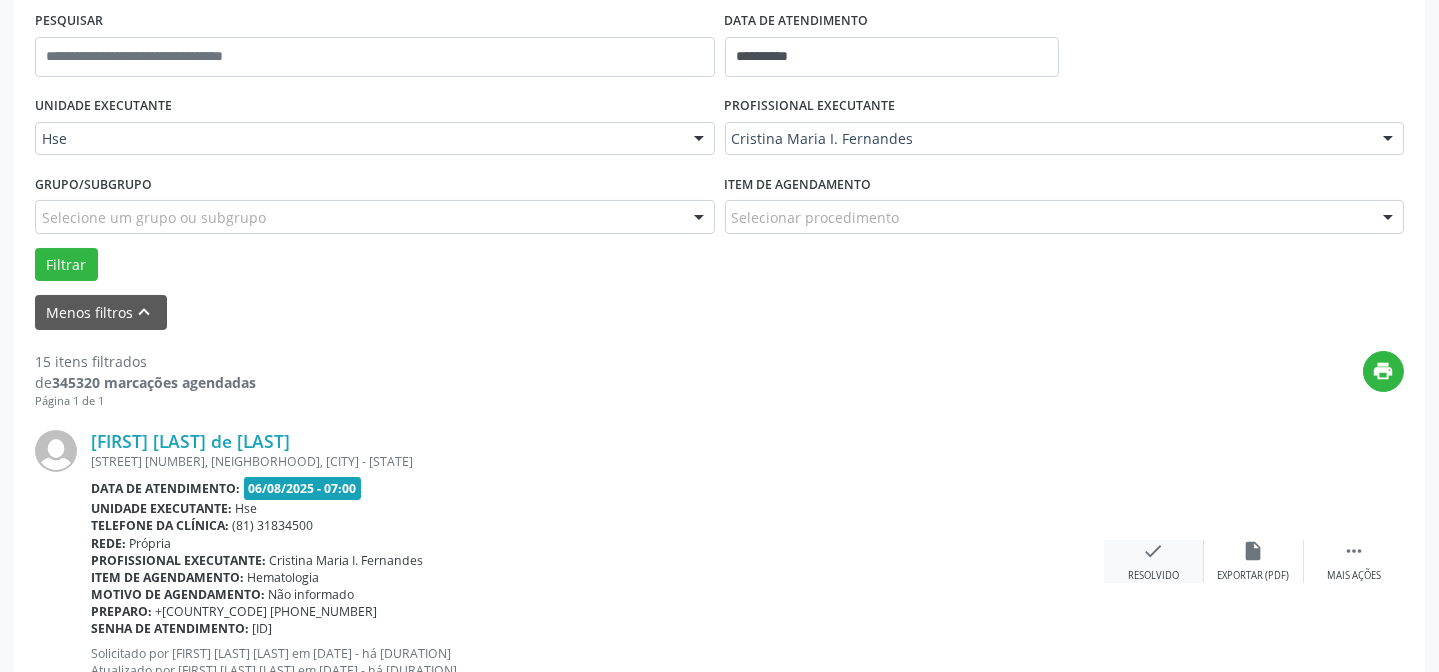click on "check" at bounding box center (1154, 551) 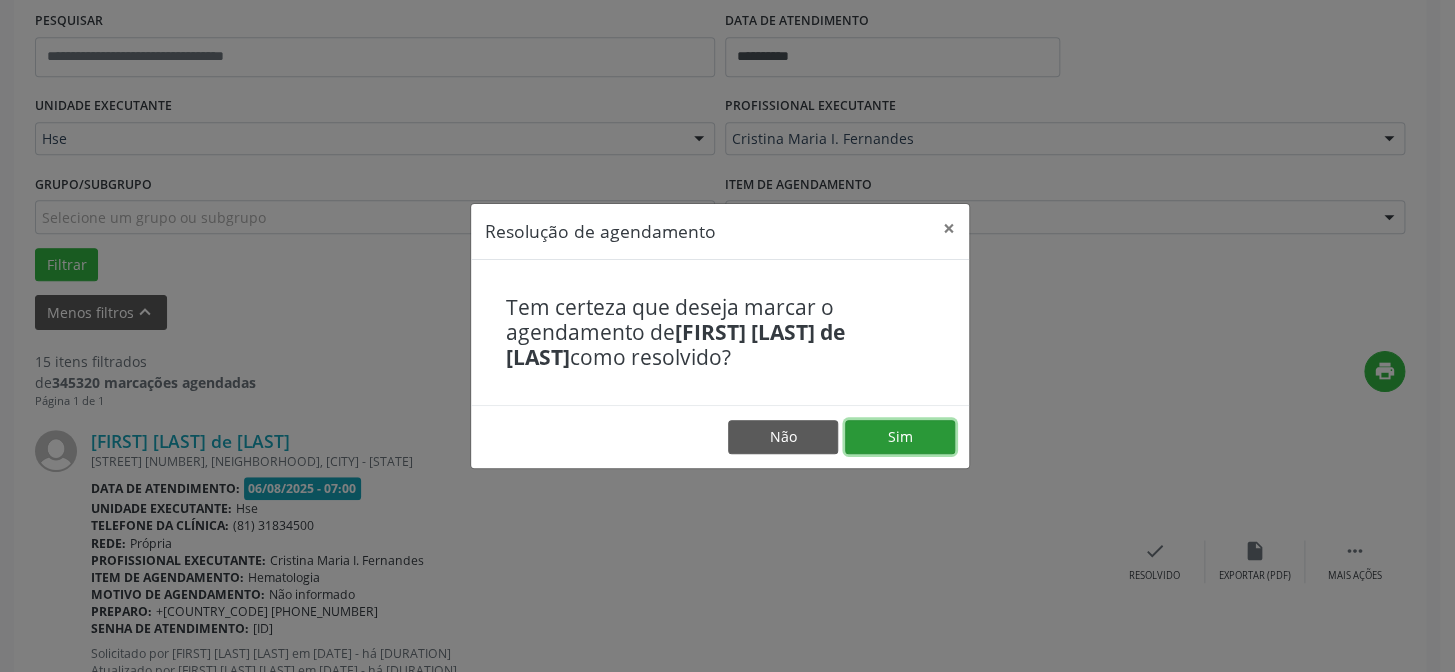 click on "Sim" at bounding box center (900, 437) 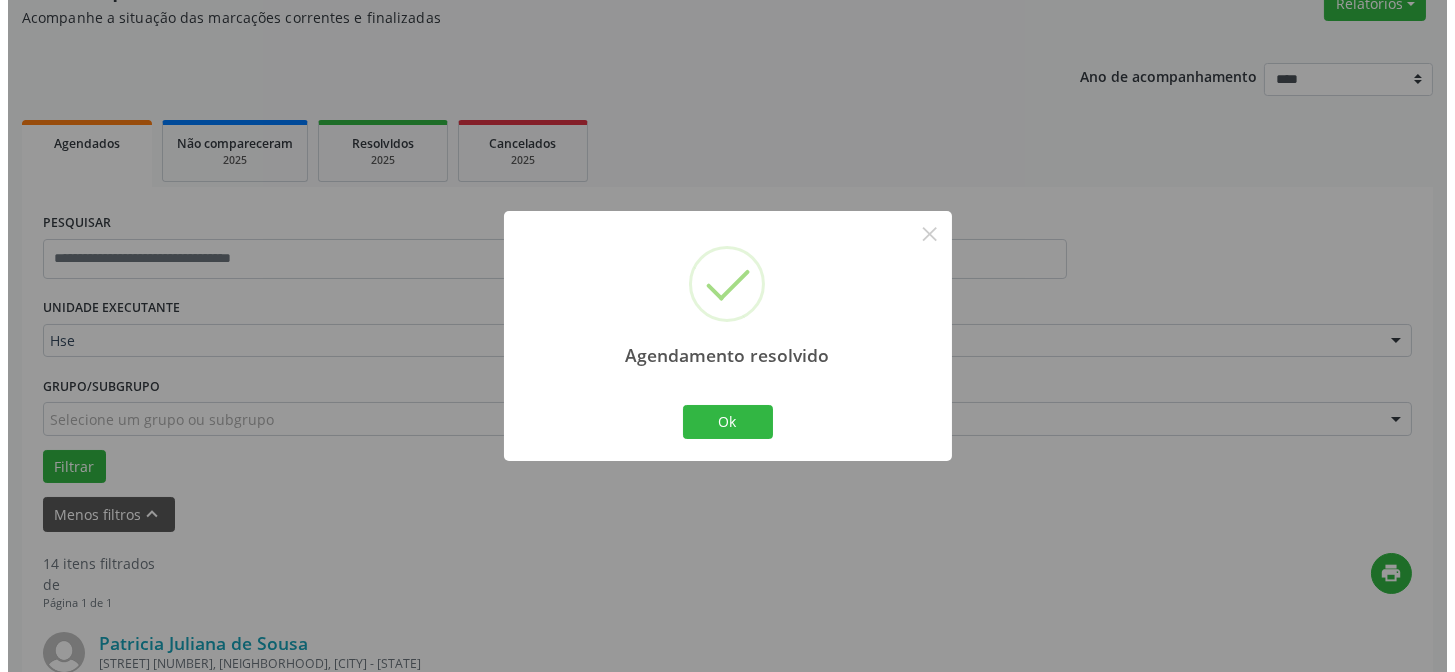 scroll, scrollTop: 381, scrollLeft: 0, axis: vertical 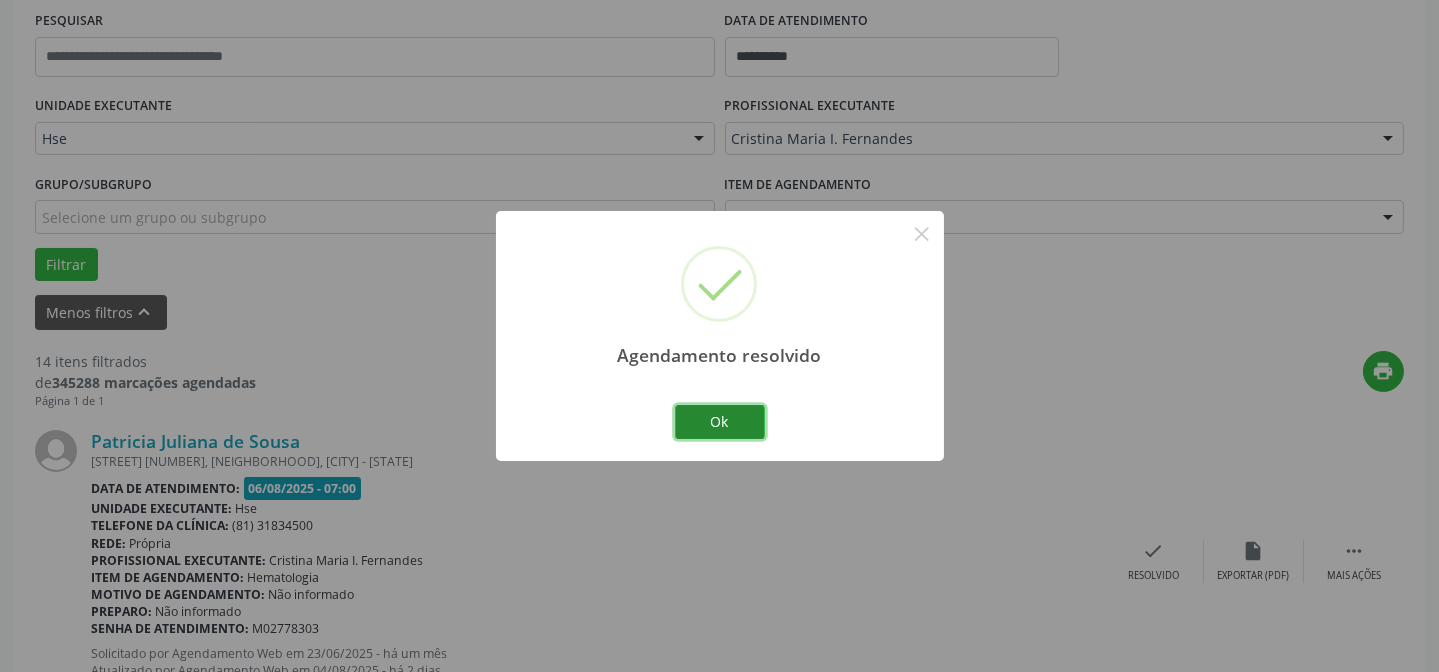 click on "Ok" at bounding box center [720, 422] 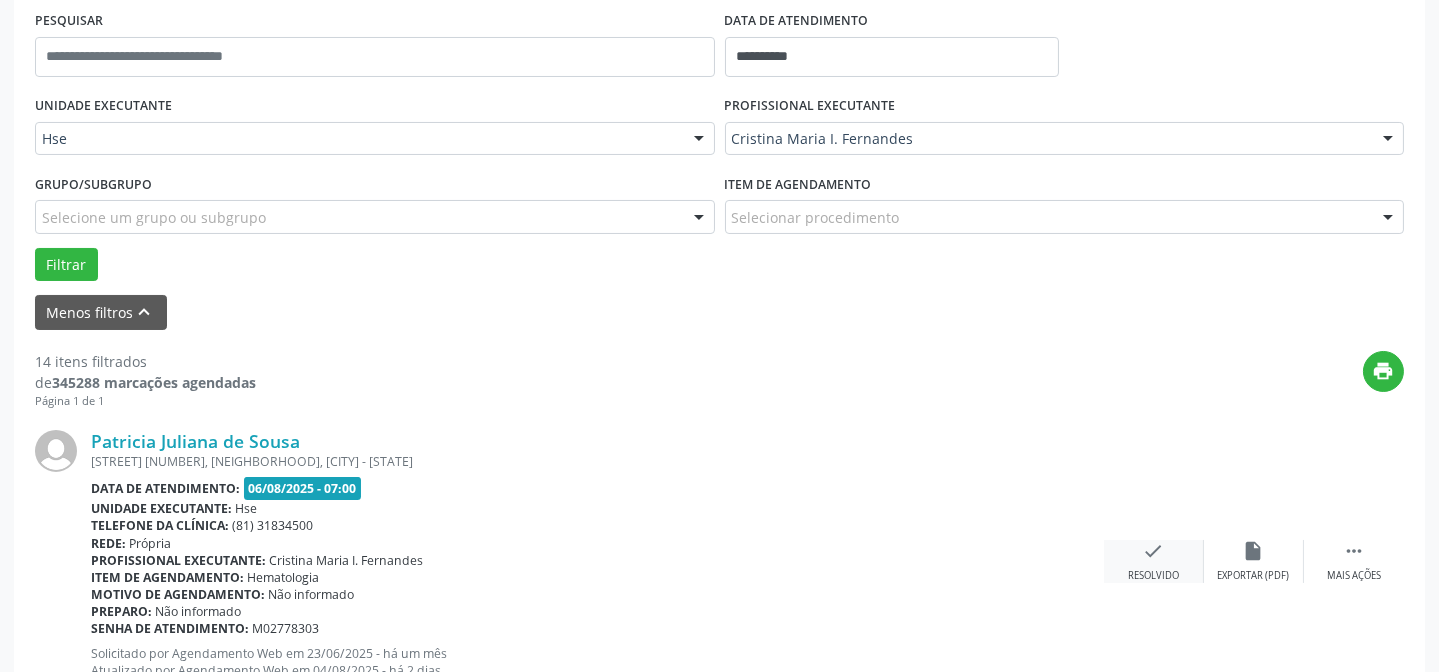 click on "check" at bounding box center (1154, 551) 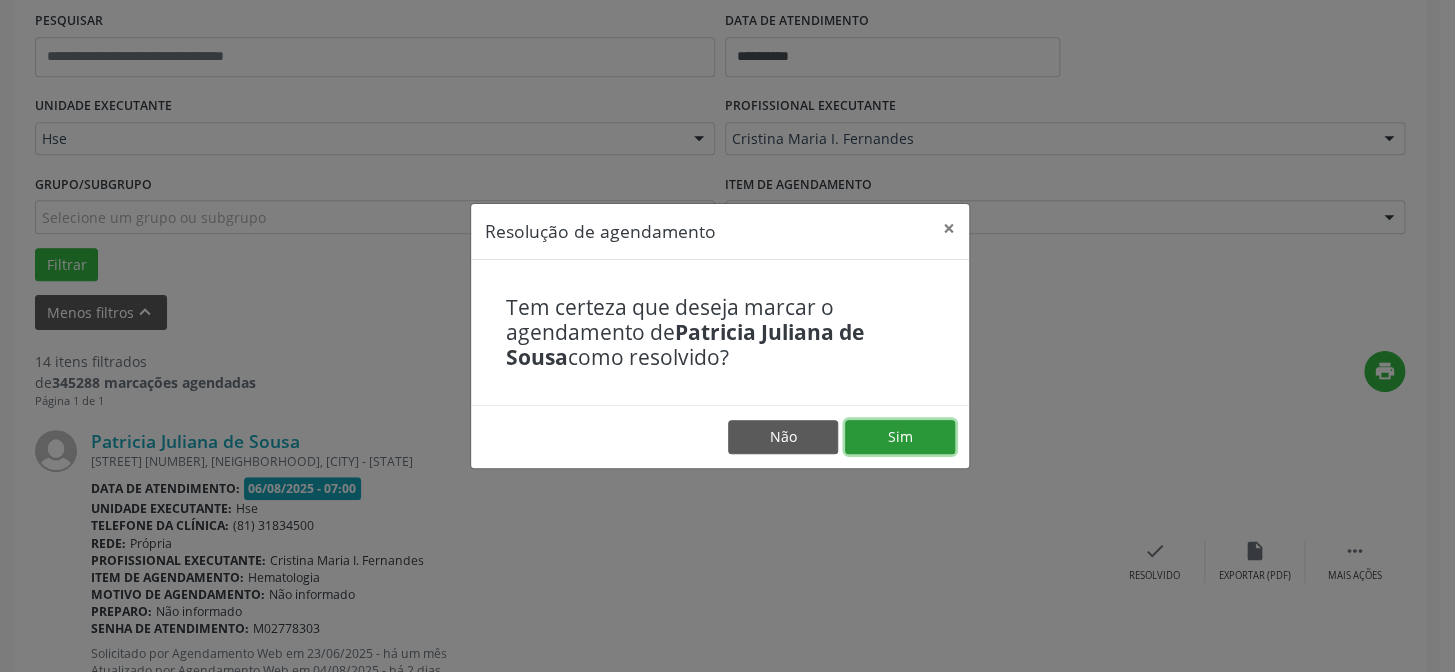 click on "Sim" at bounding box center (900, 437) 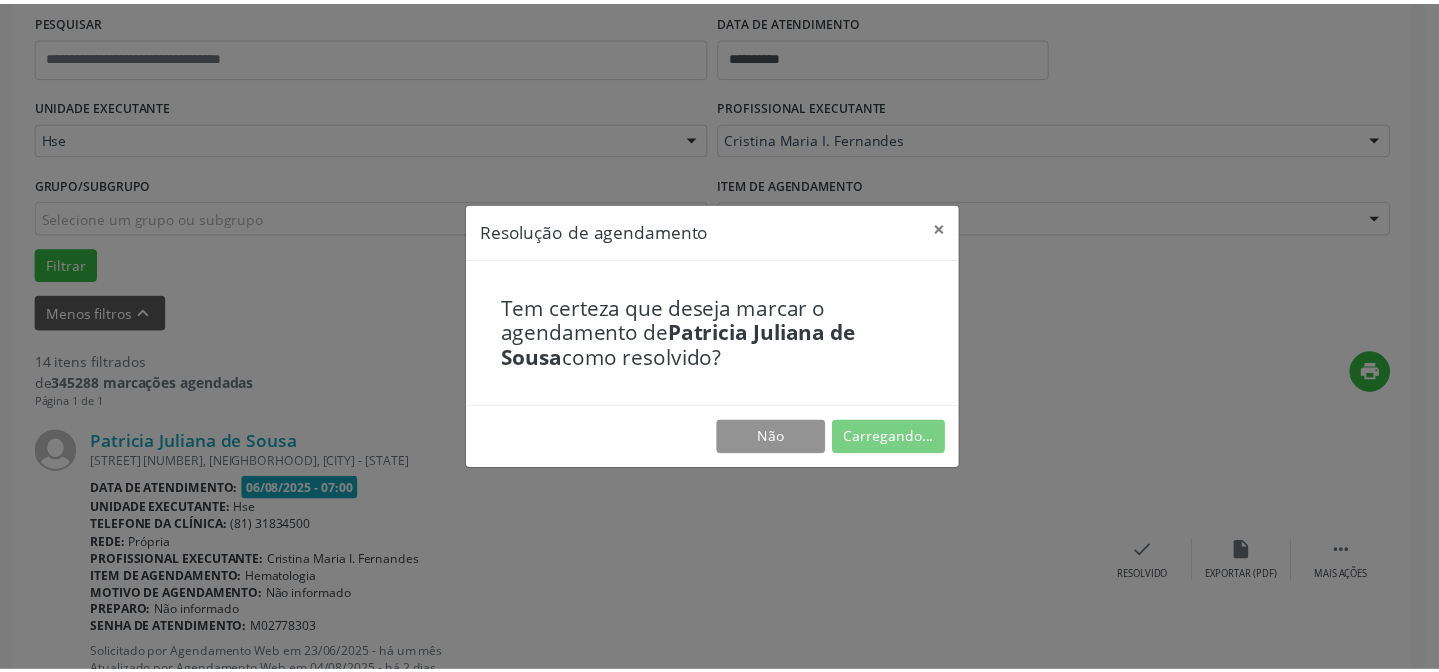 scroll, scrollTop: 179, scrollLeft: 0, axis: vertical 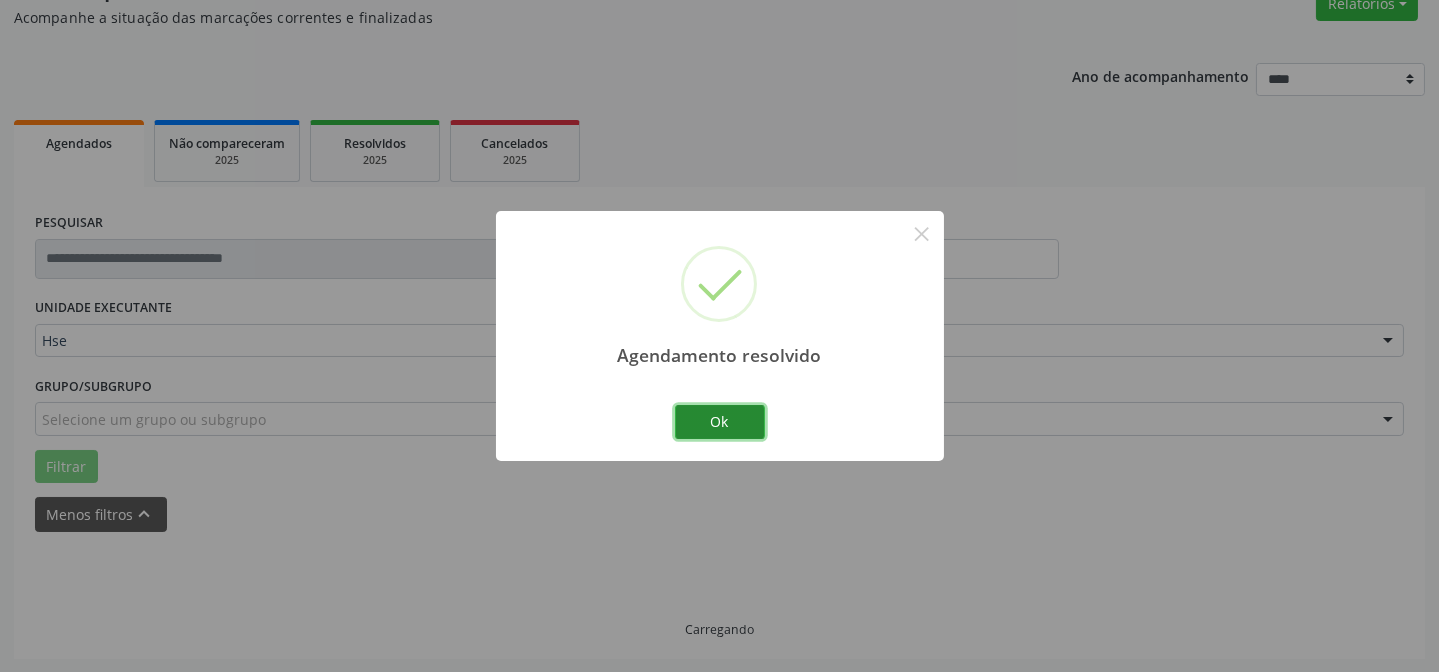 click on "Ok" at bounding box center (720, 422) 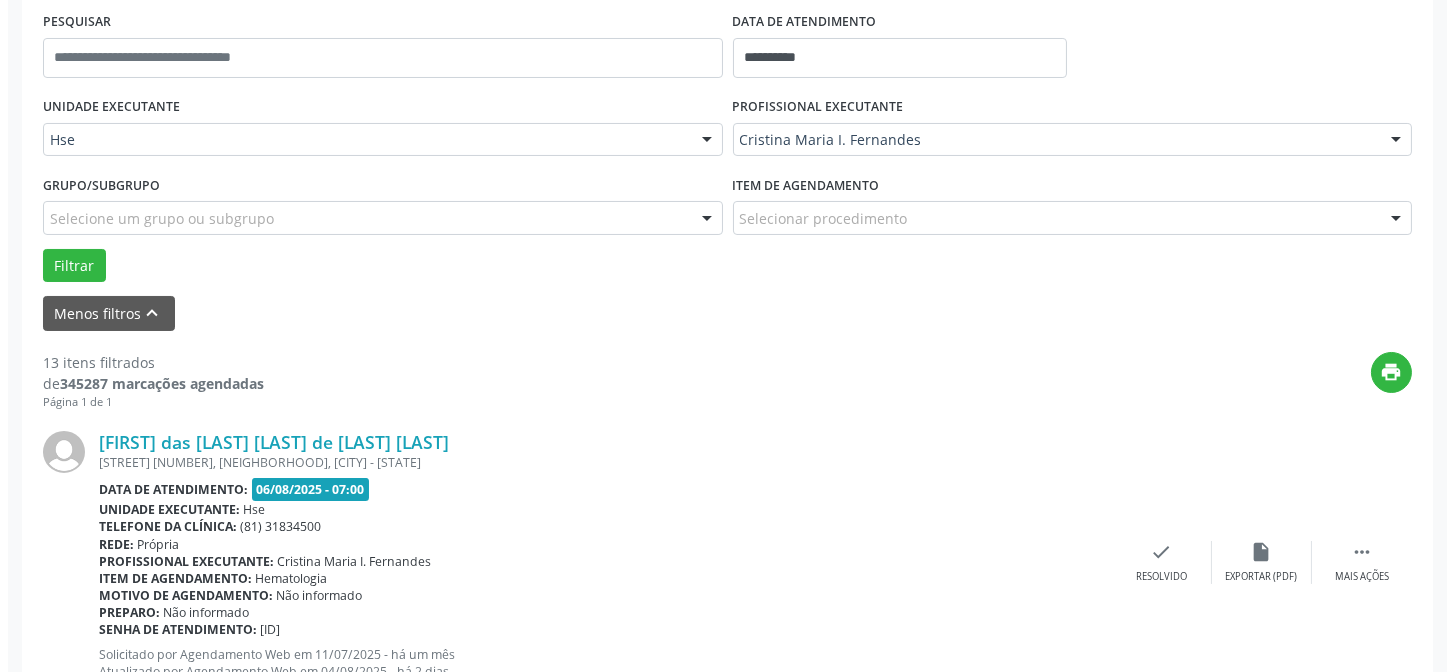 scroll, scrollTop: 381, scrollLeft: 0, axis: vertical 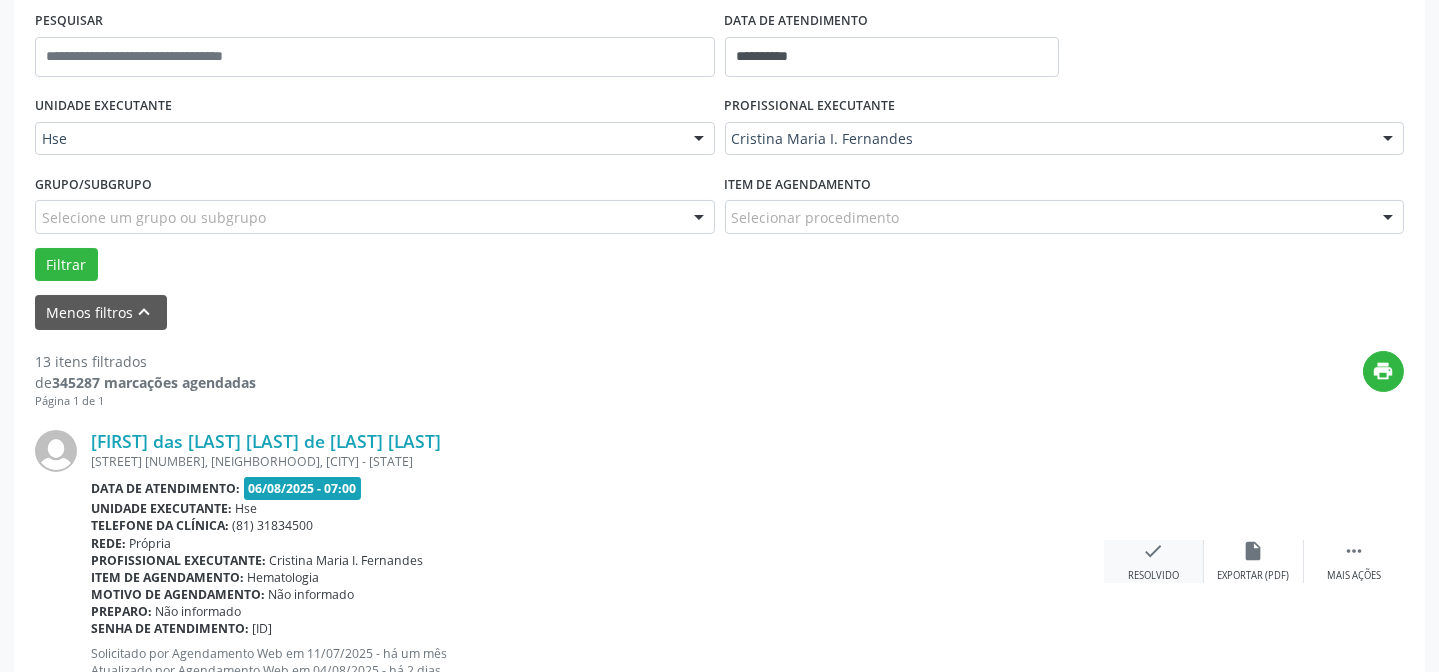 click on "check" at bounding box center (1154, 551) 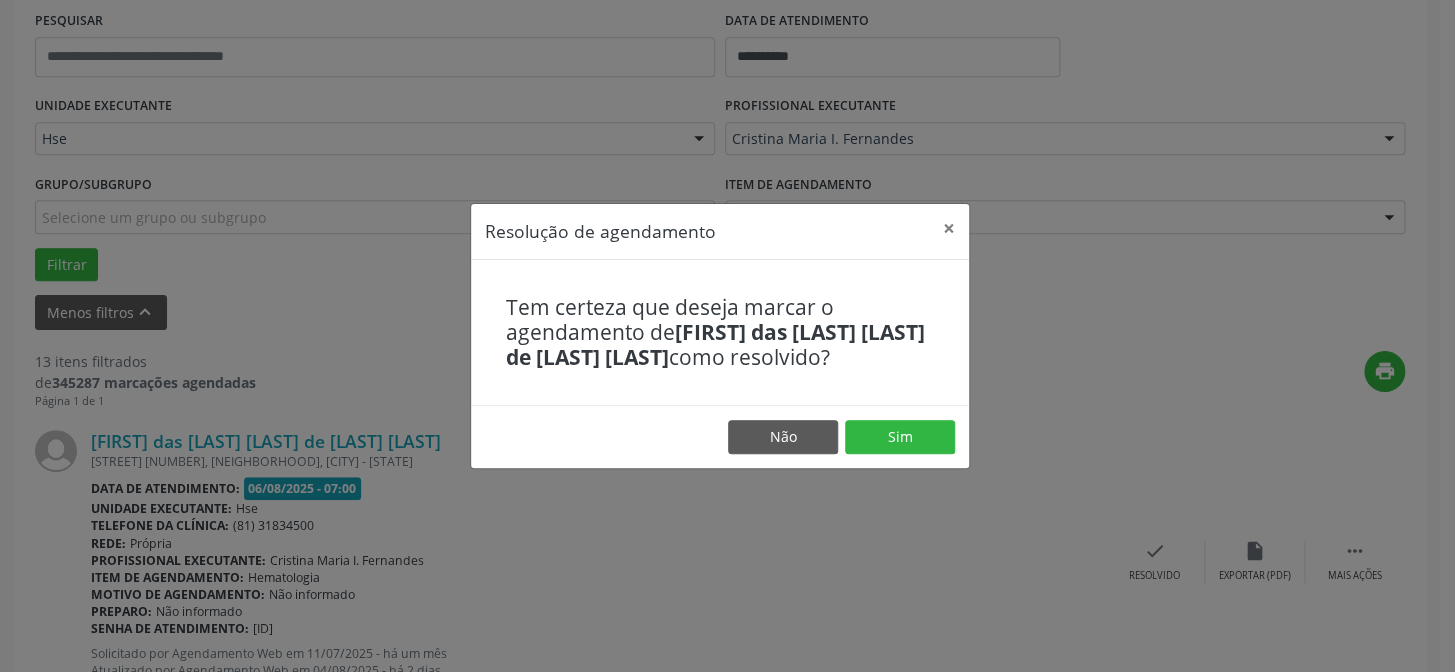 drag, startPoint x: 895, startPoint y: 460, endPoint x: 900, endPoint y: 429, distance: 31.400637 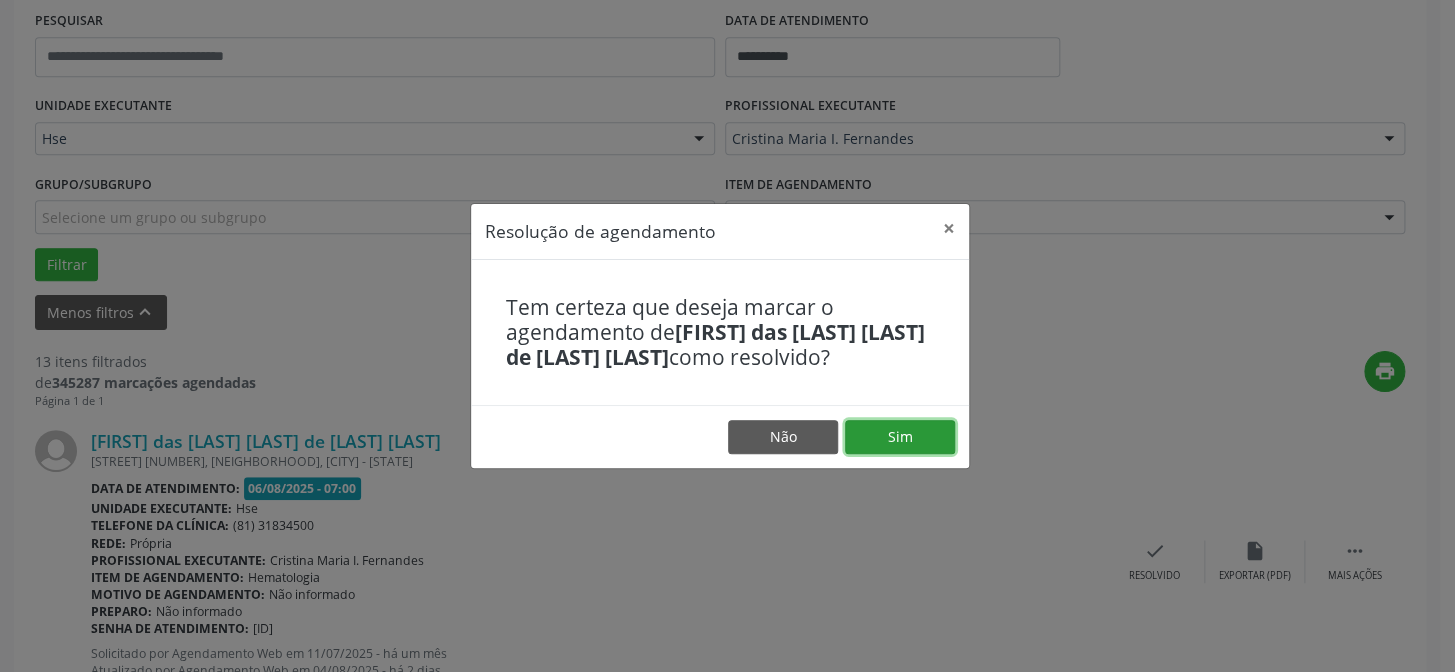 click on "Sim" at bounding box center [900, 437] 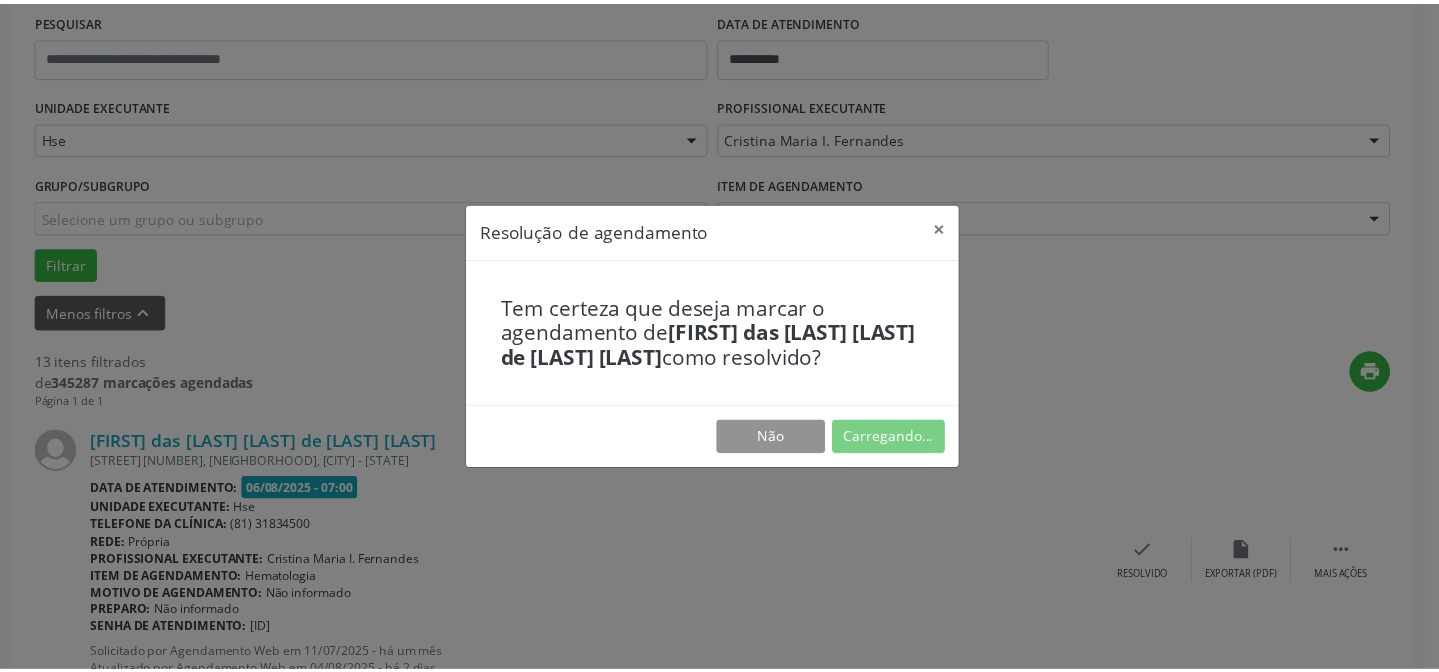 scroll, scrollTop: 179, scrollLeft: 0, axis: vertical 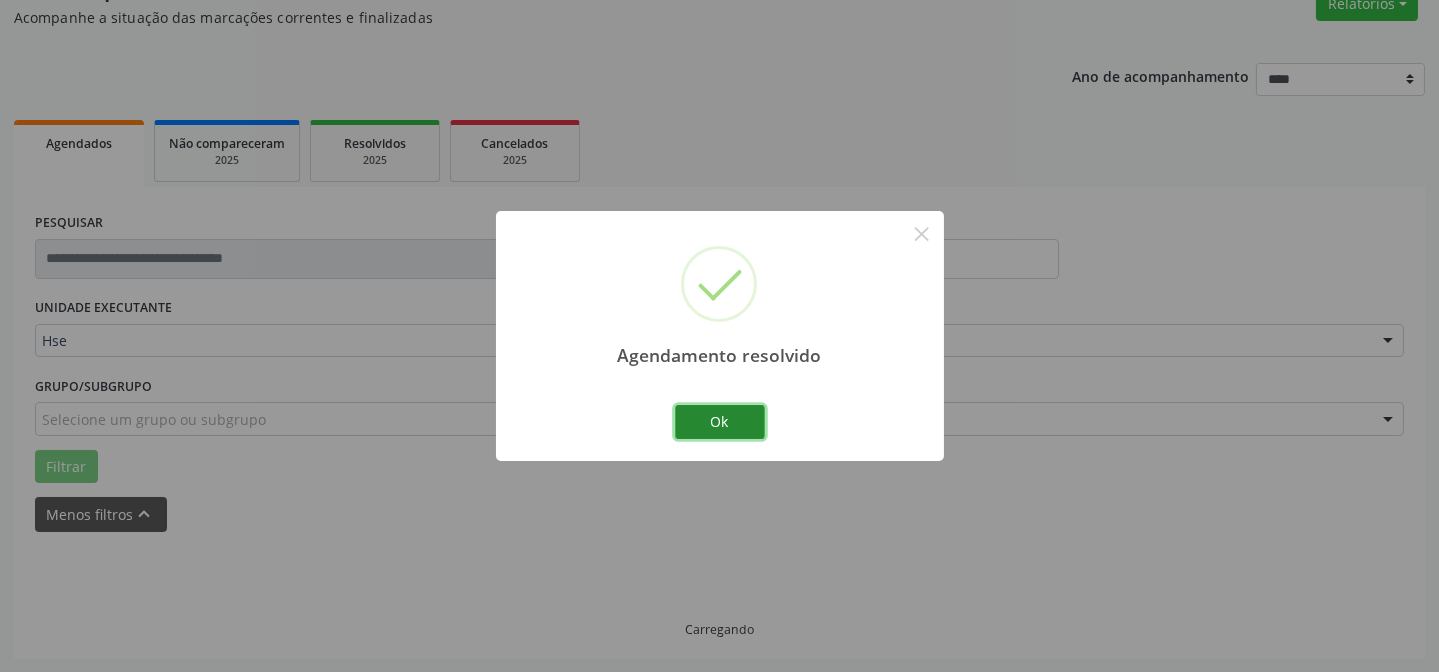 click on "Ok" at bounding box center (720, 422) 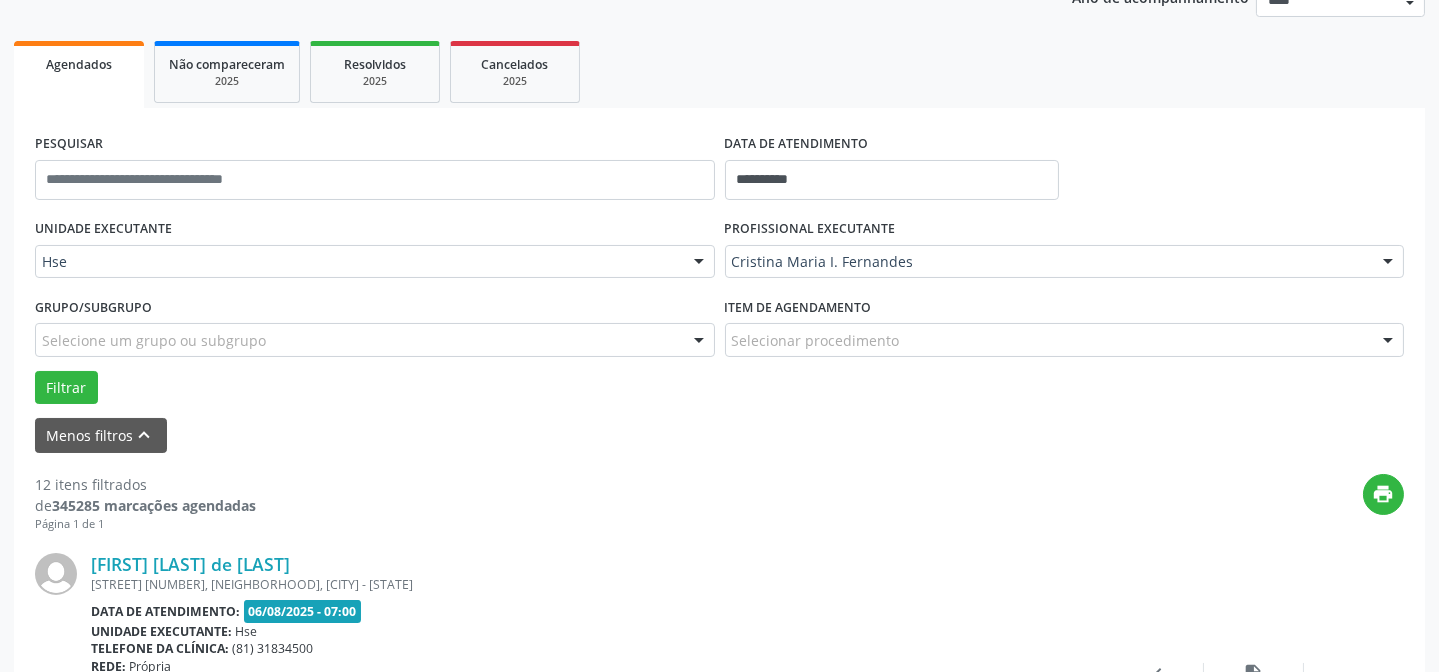 scroll, scrollTop: 290, scrollLeft: 0, axis: vertical 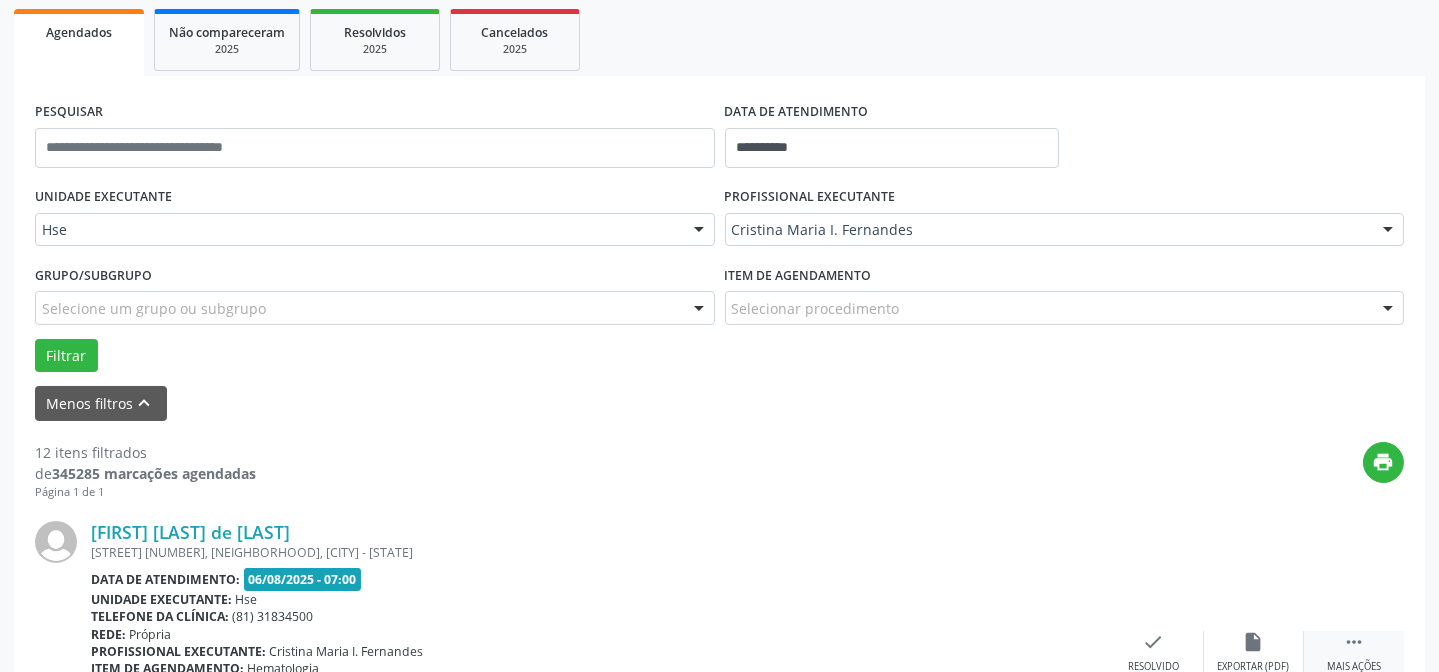 click on "" at bounding box center [1354, 642] 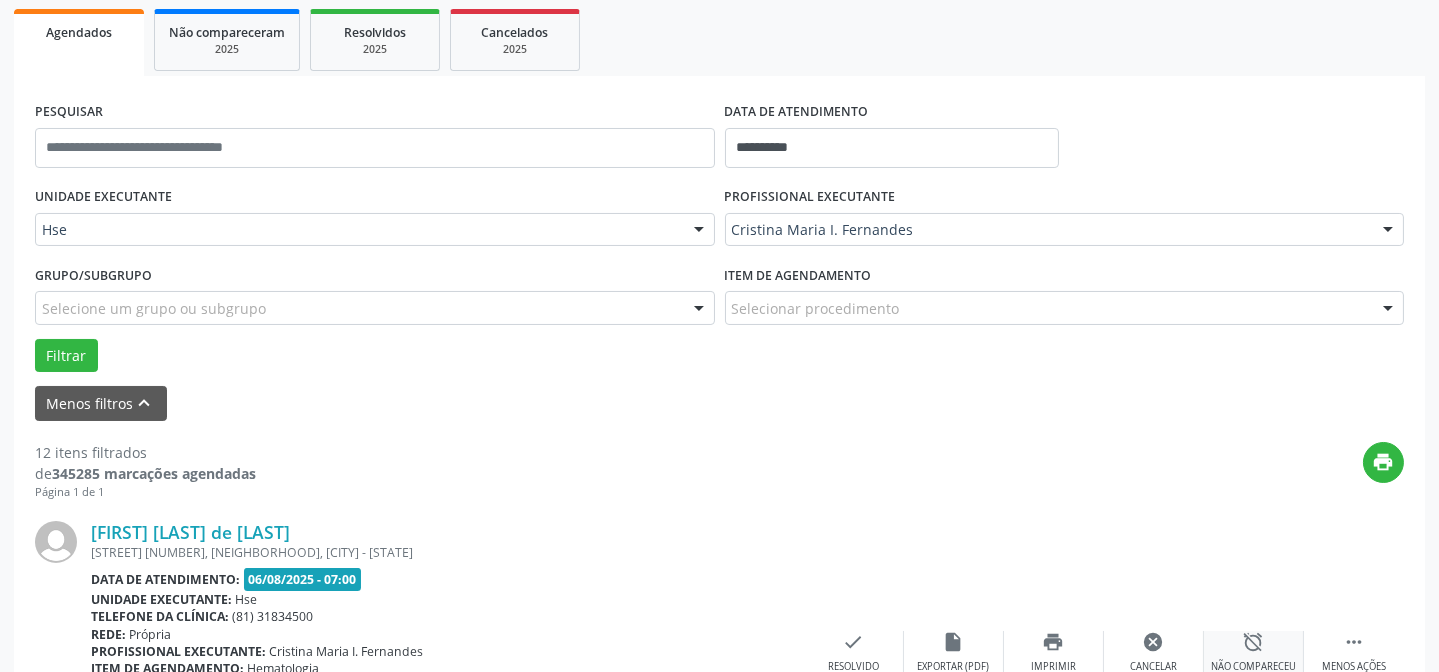 click on "Não compareceu" at bounding box center [1253, 667] 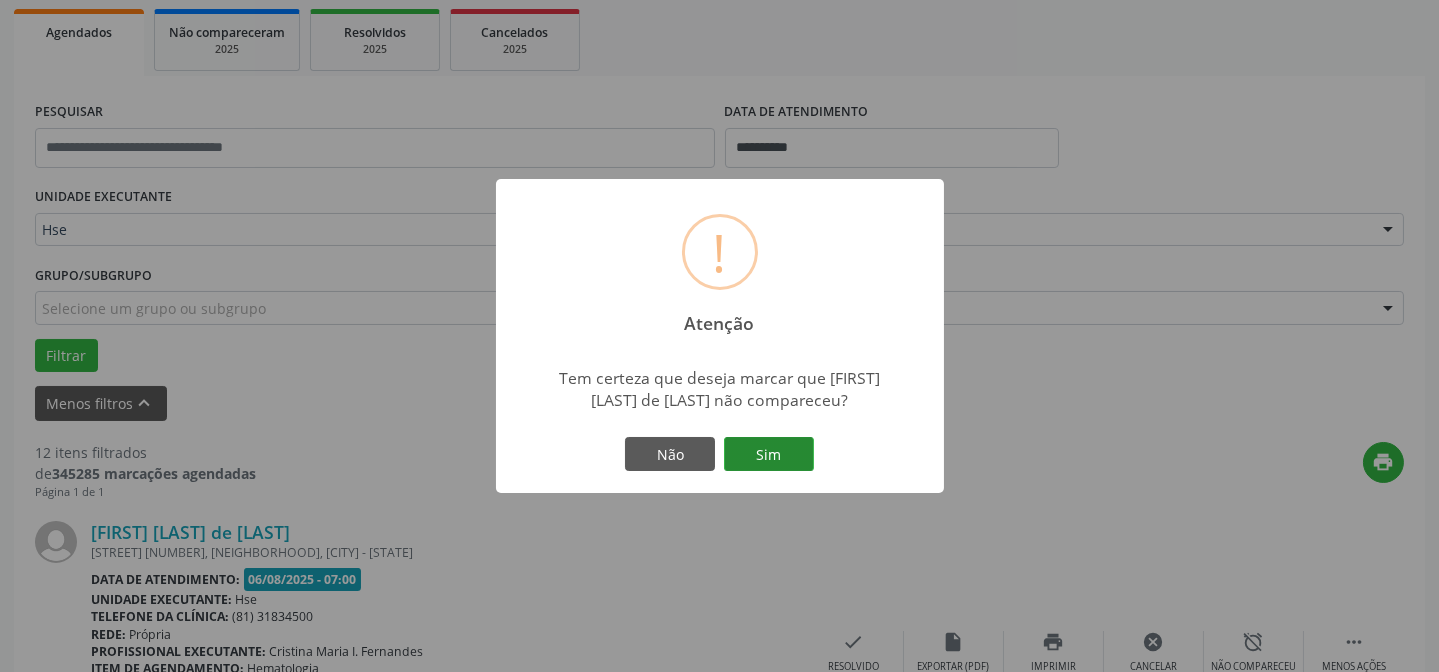 click on "Não Sim" at bounding box center (720, 454) 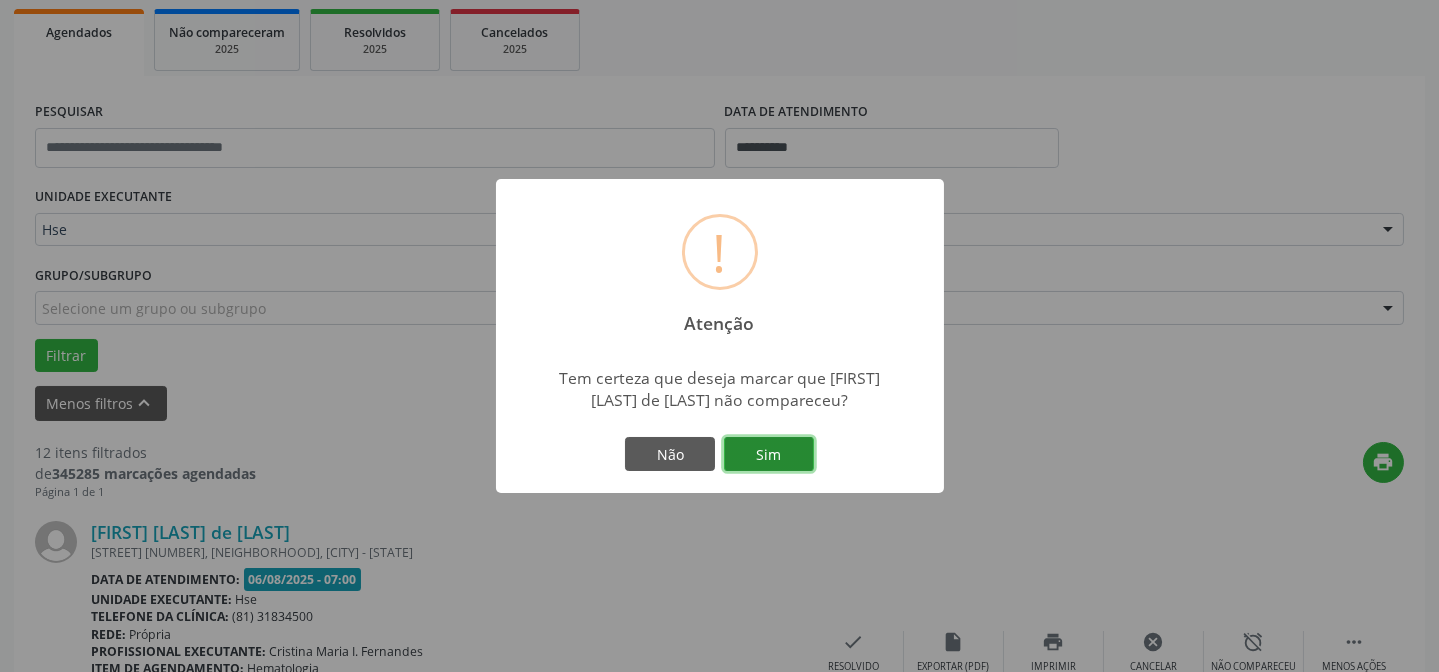 click on "Sim" at bounding box center [769, 454] 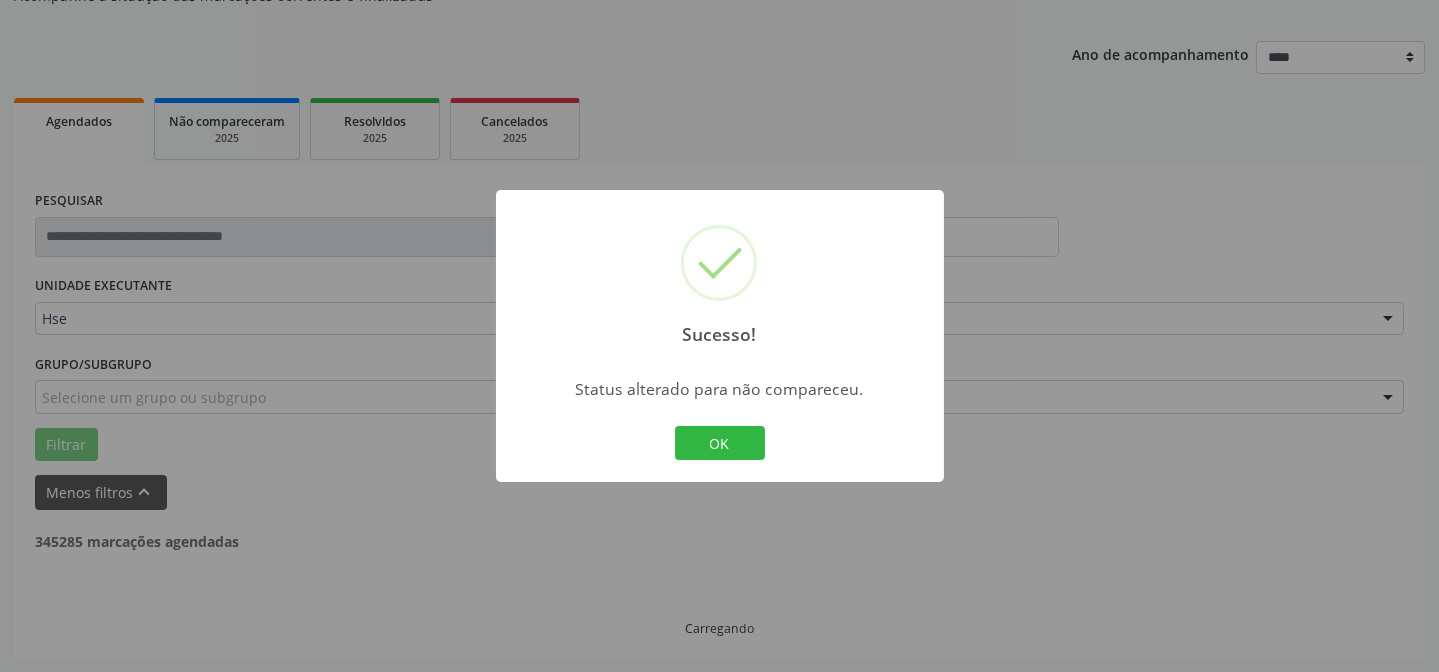 scroll, scrollTop: 200, scrollLeft: 0, axis: vertical 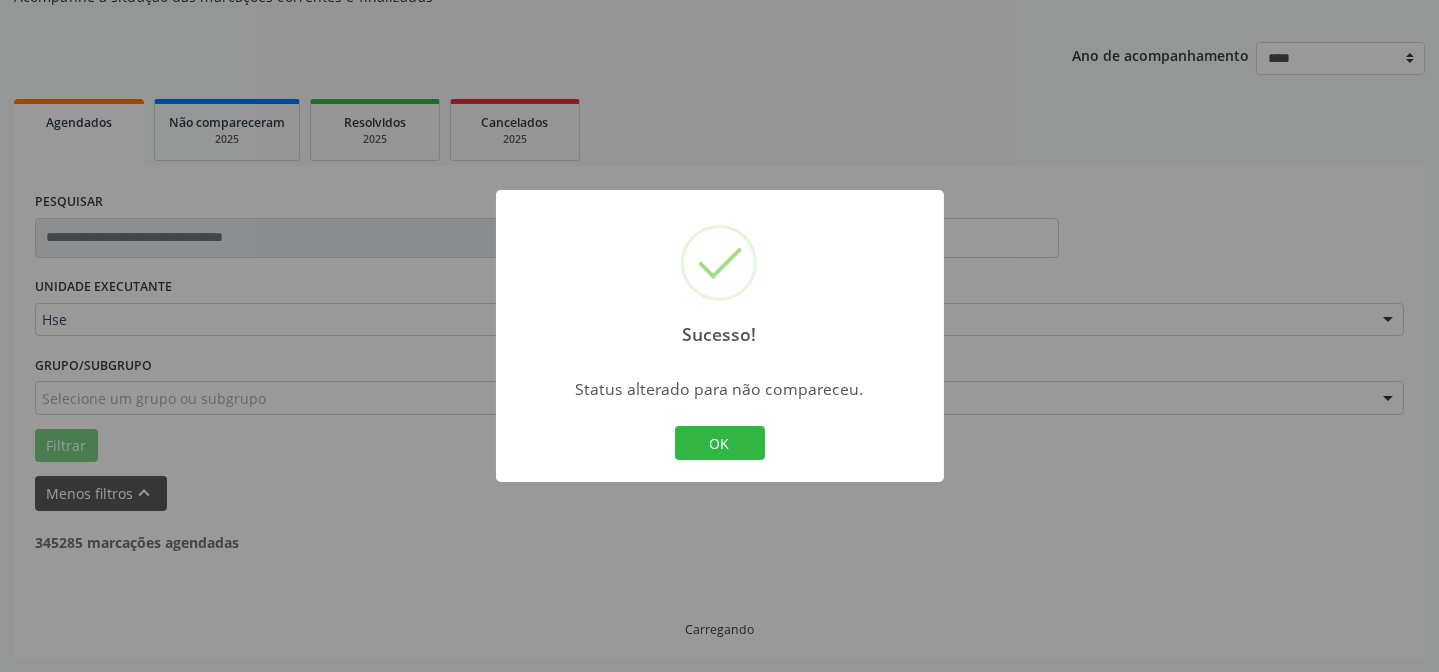 click on "OK Cancel" at bounding box center (719, 443) 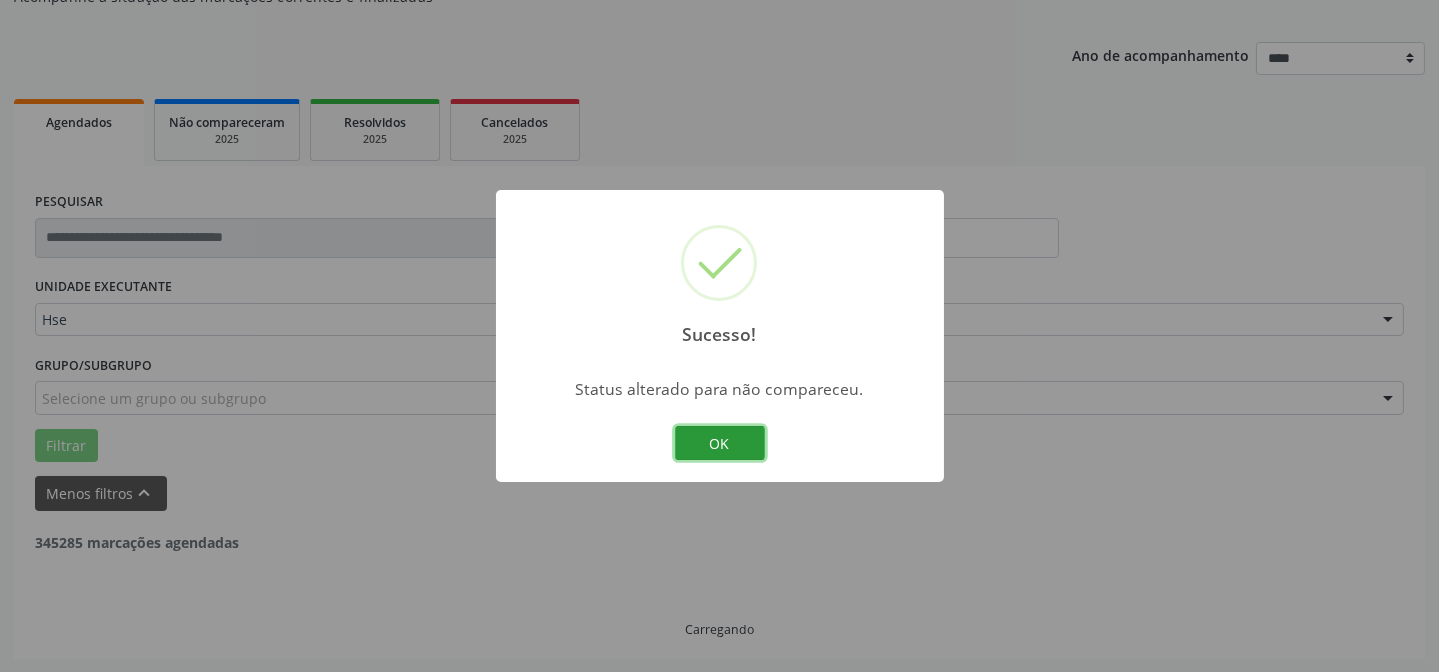 drag, startPoint x: 704, startPoint y: 437, endPoint x: 590, endPoint y: 447, distance: 114.43776 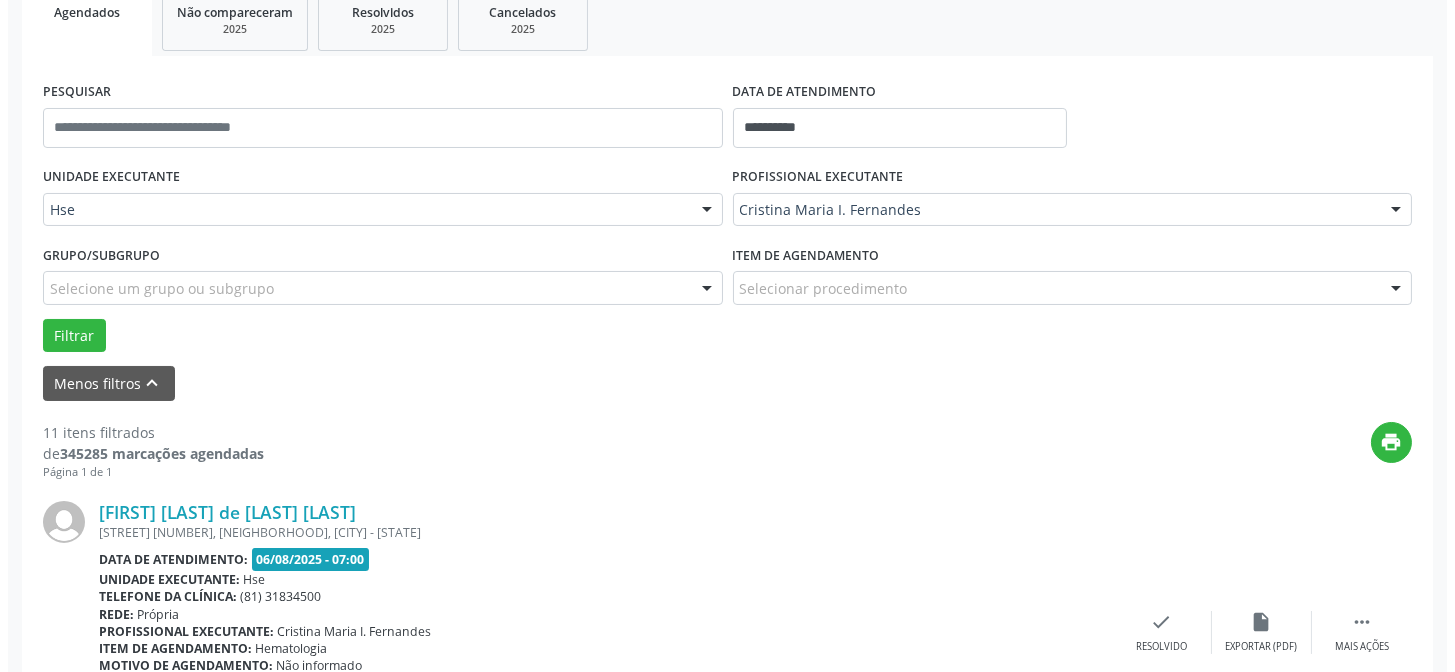 scroll, scrollTop: 472, scrollLeft: 0, axis: vertical 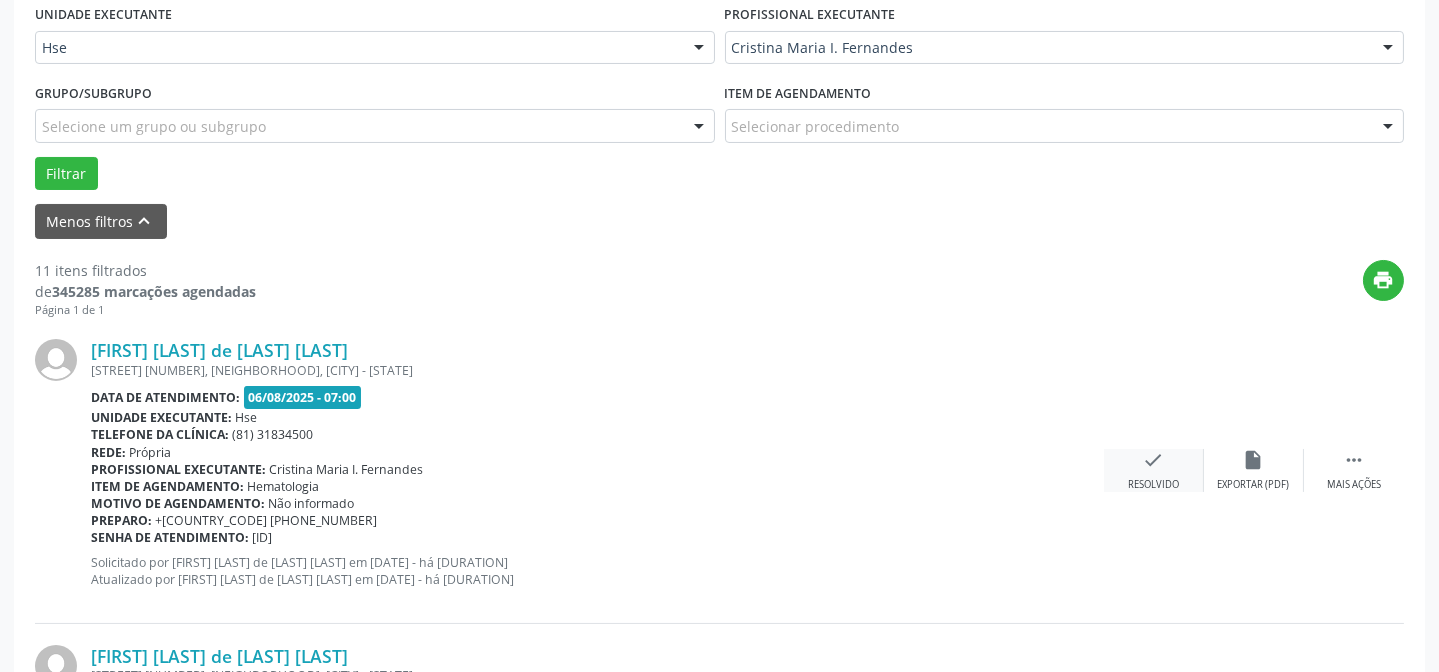 click on "Resolvido" at bounding box center [1153, 485] 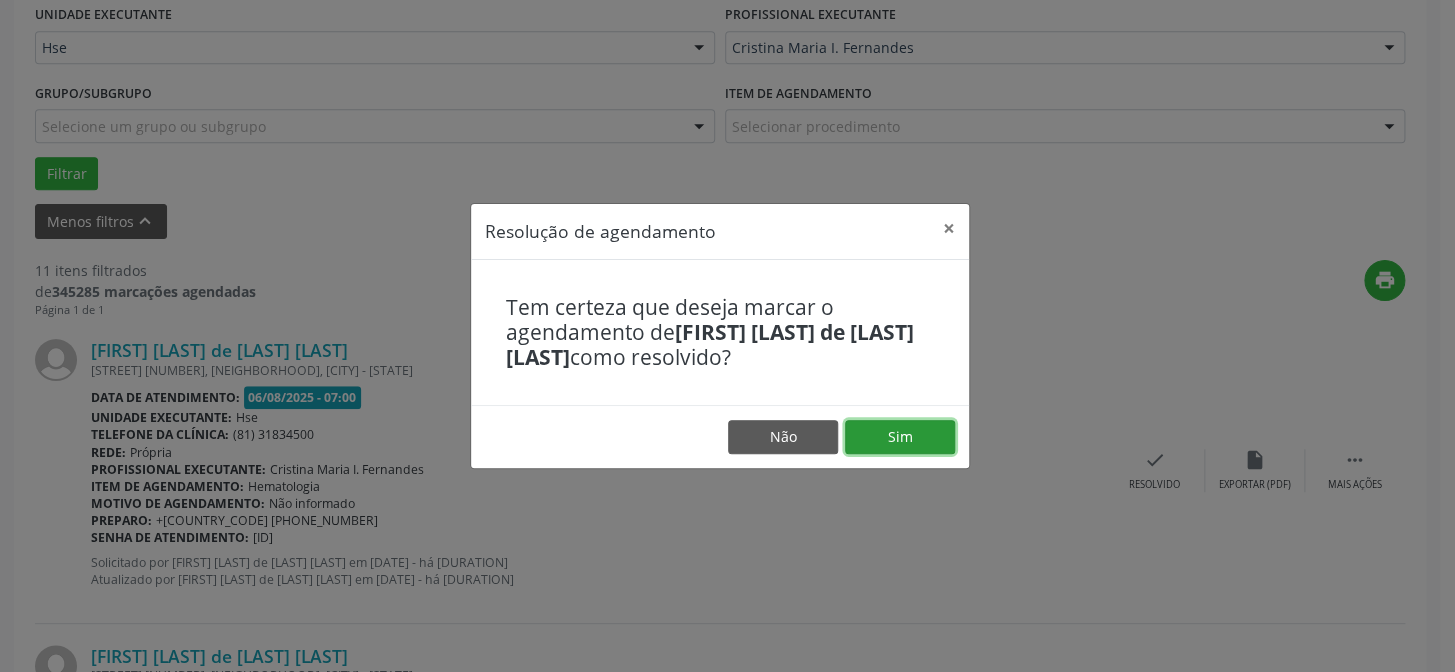 click on "Sim" at bounding box center (900, 437) 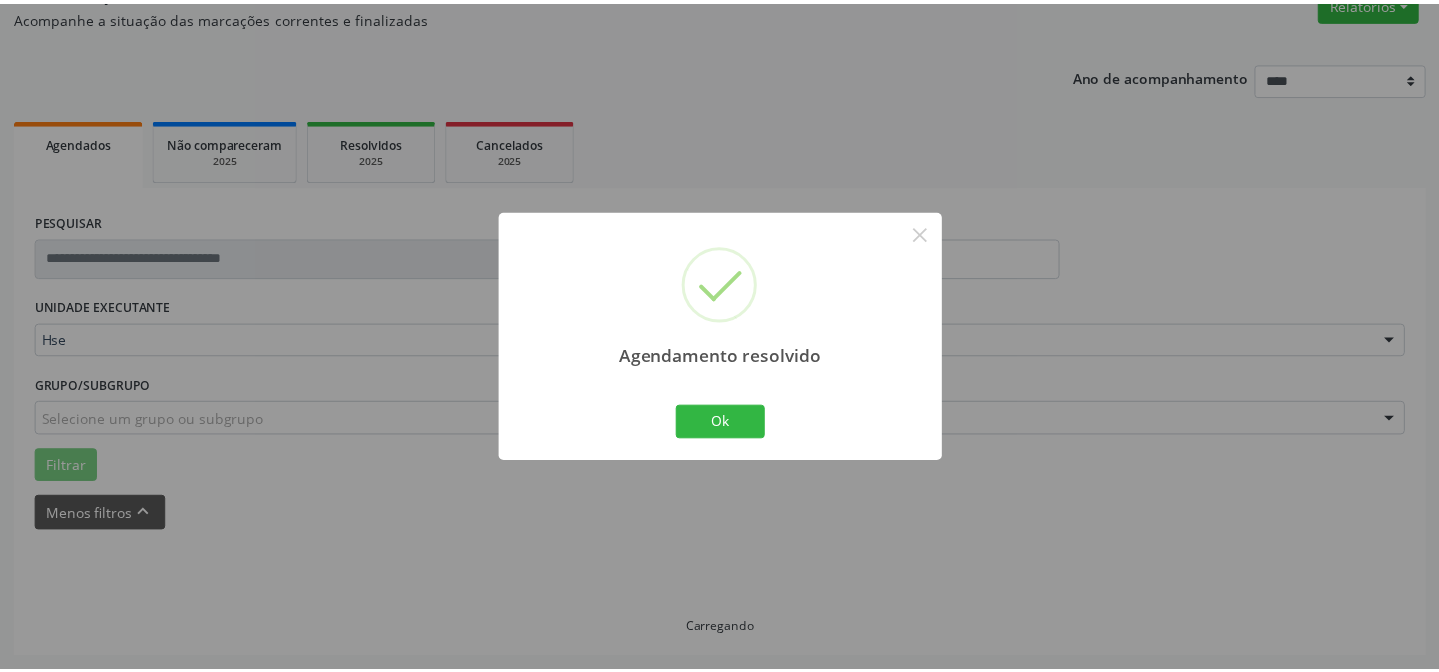scroll, scrollTop: 179, scrollLeft: 0, axis: vertical 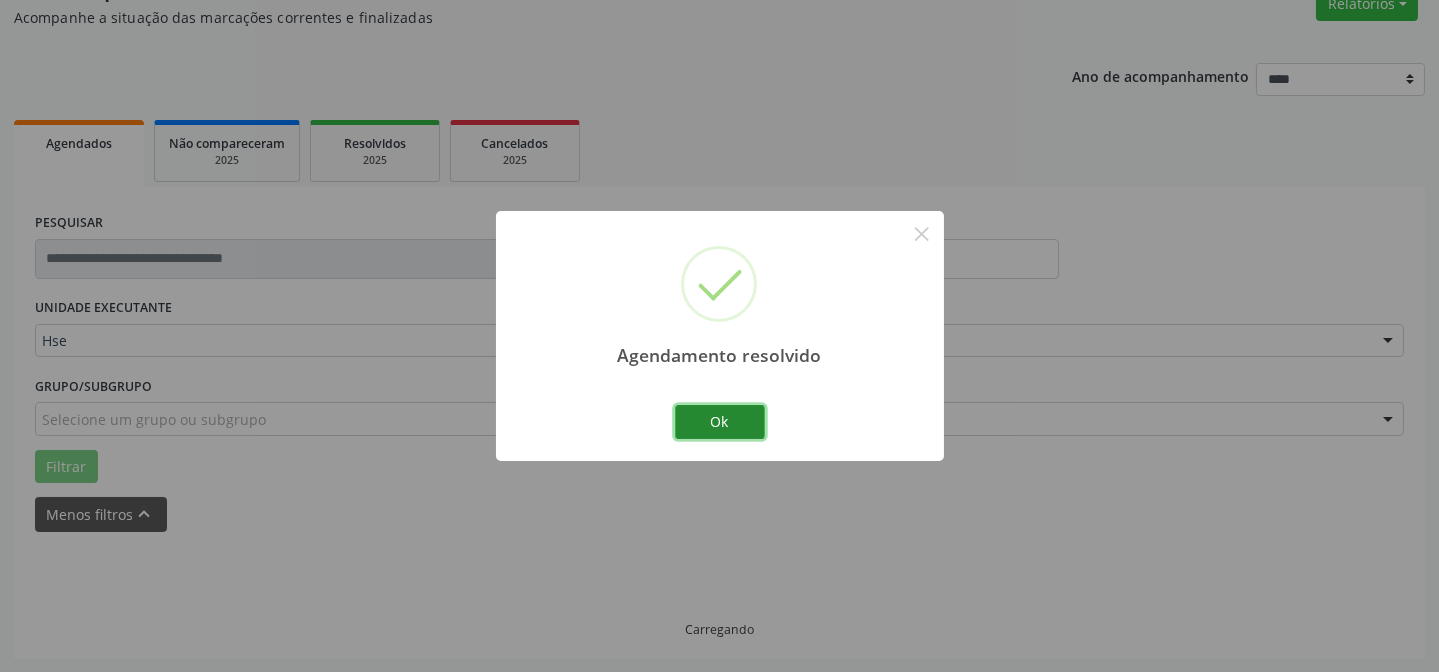 click on "Ok" at bounding box center (720, 422) 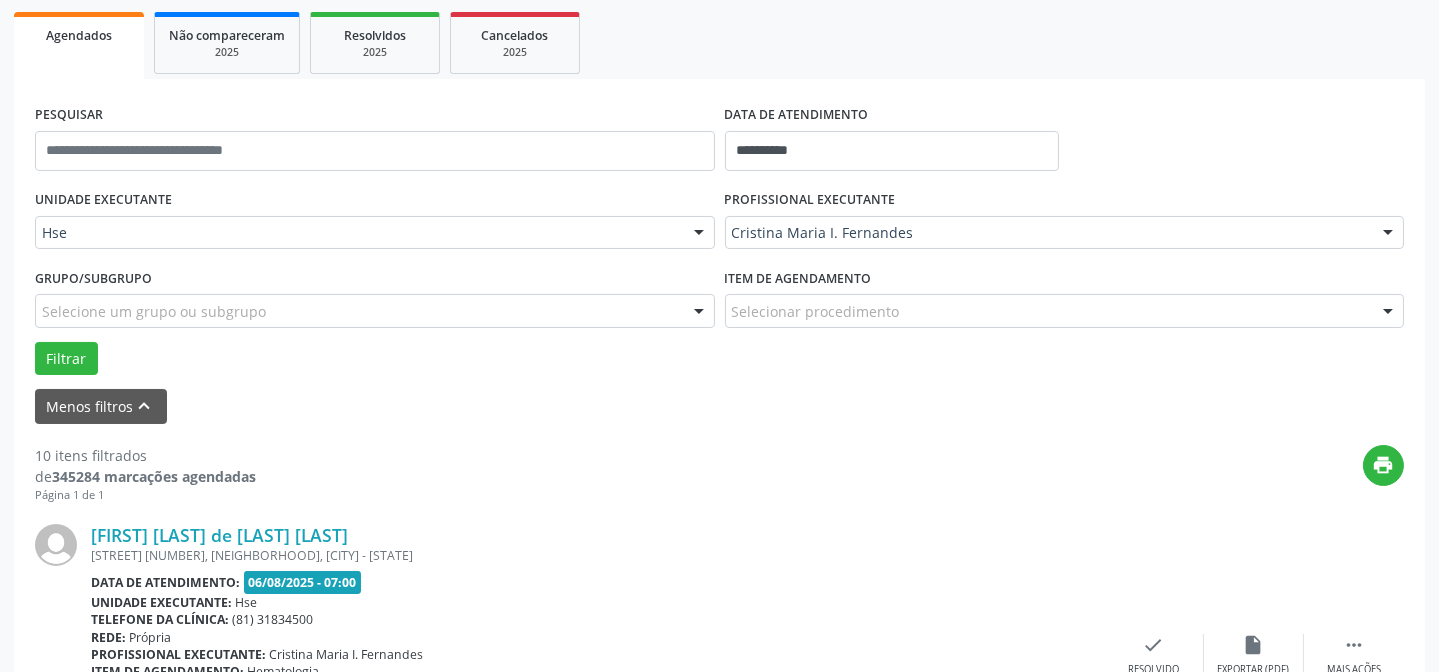 scroll, scrollTop: 381, scrollLeft: 0, axis: vertical 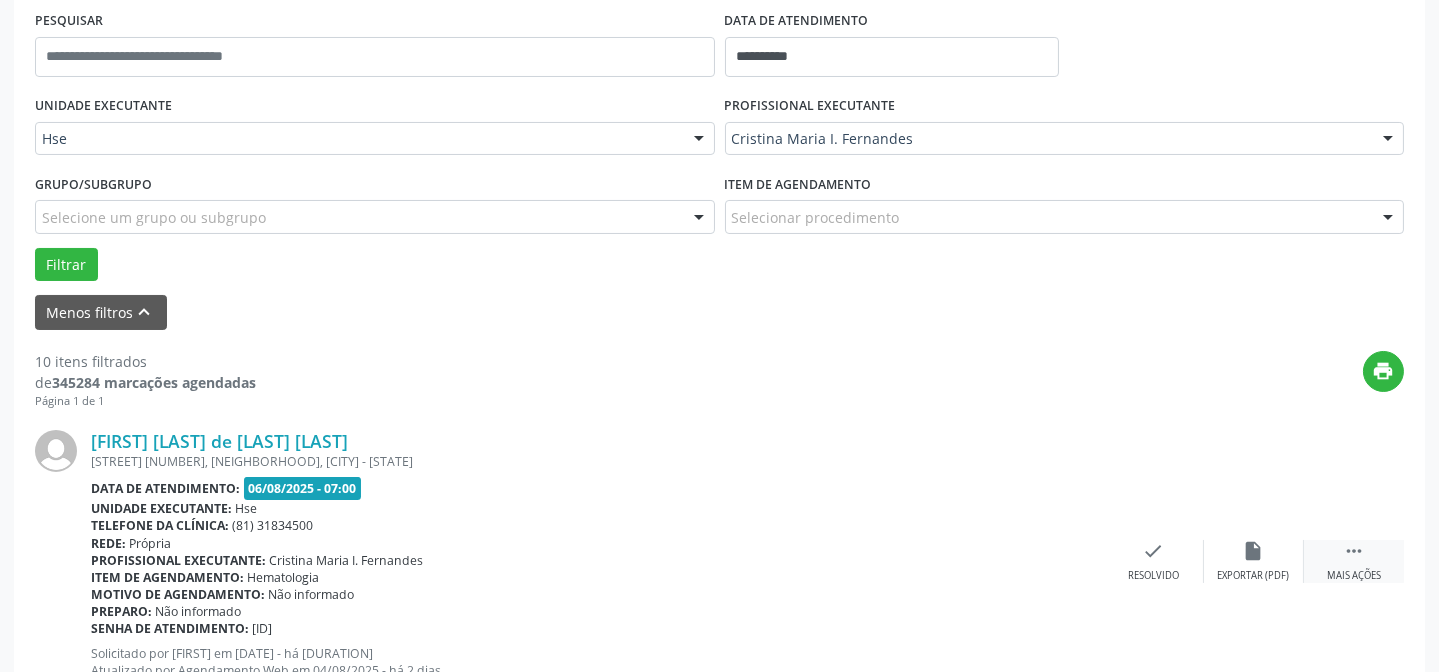 click on "
Mais ações" at bounding box center [1354, 561] 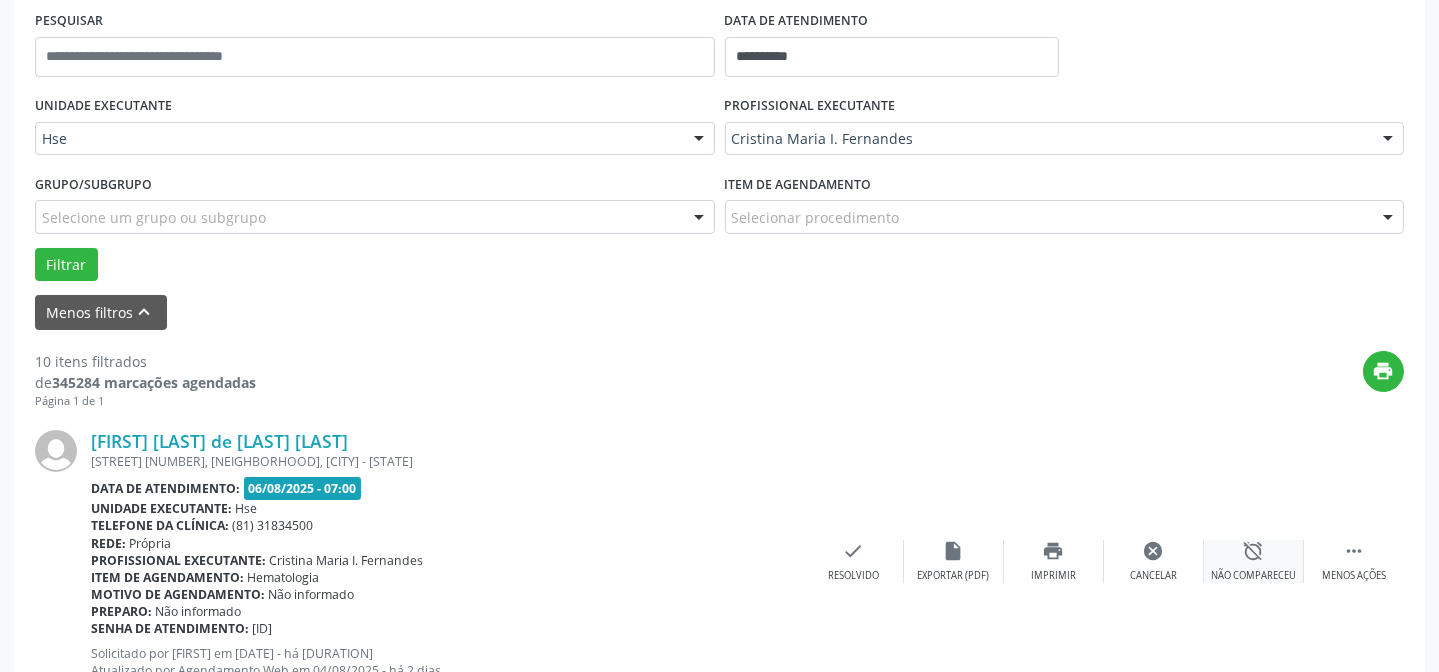 click on "alarm_off" at bounding box center (1254, 551) 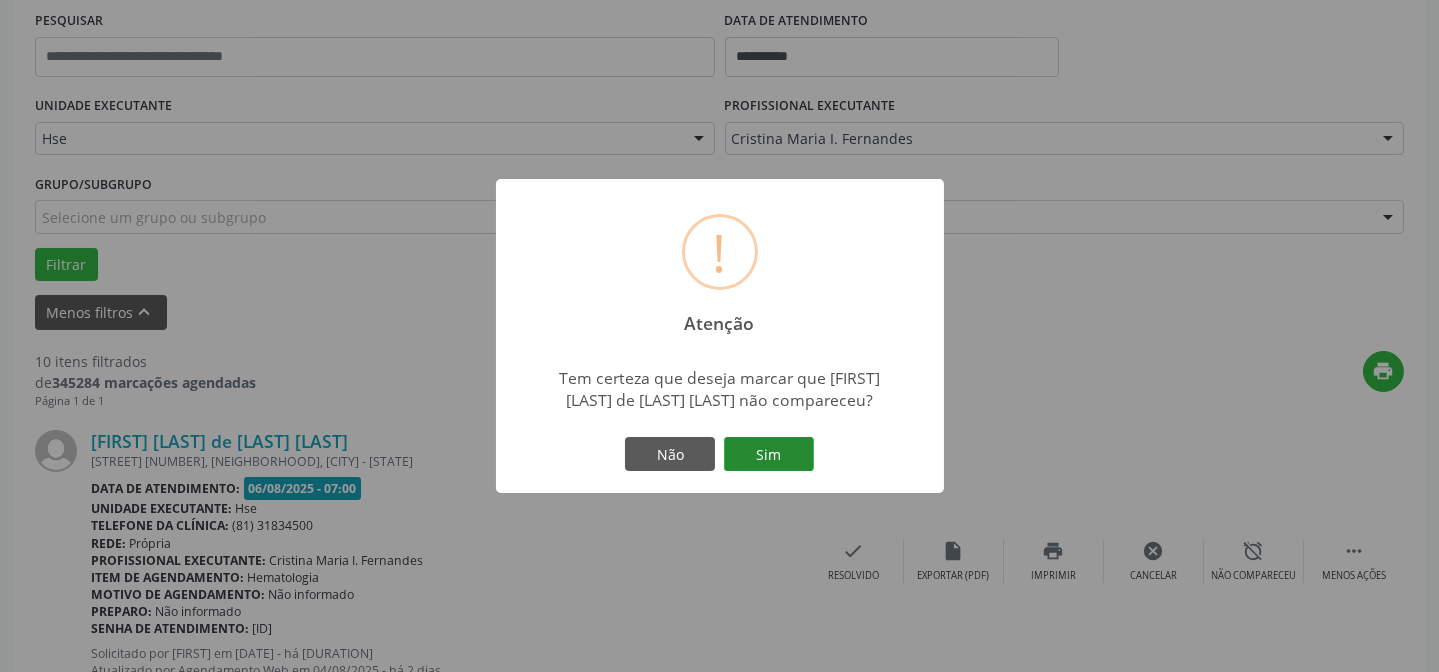 click on "Sim" at bounding box center (769, 454) 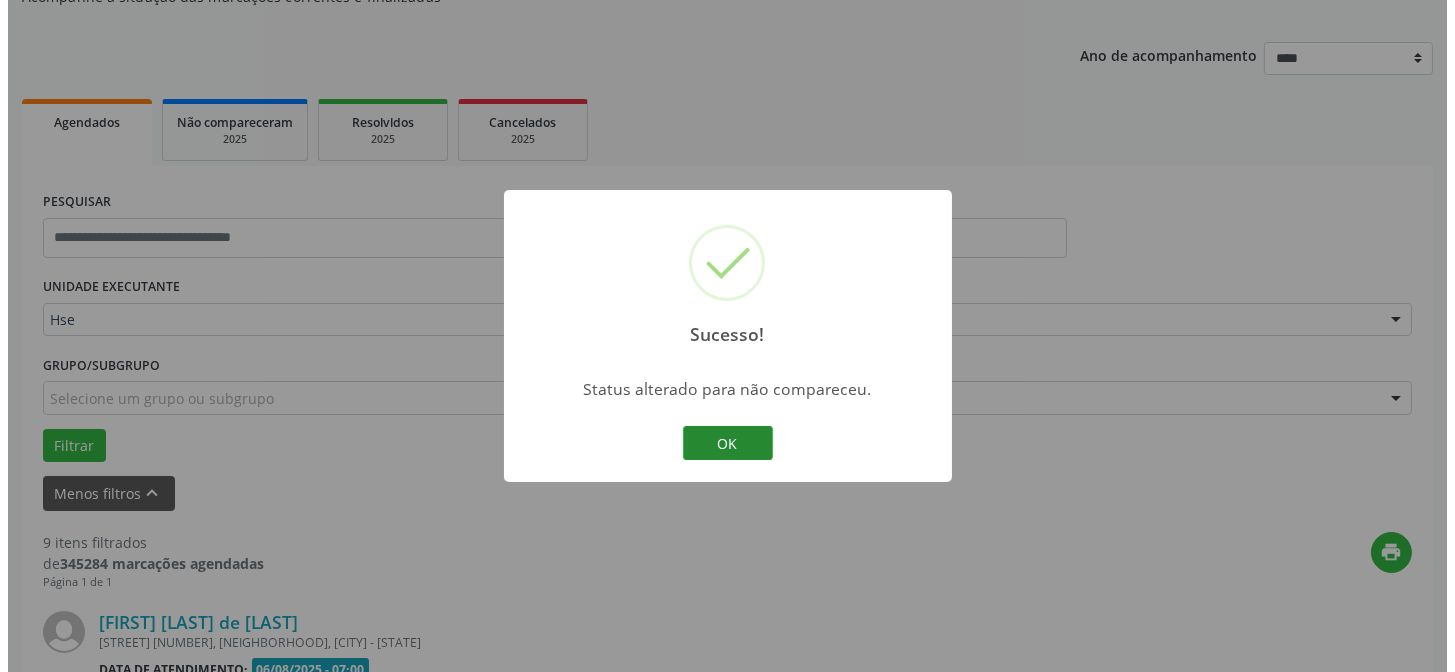 scroll, scrollTop: 381, scrollLeft: 0, axis: vertical 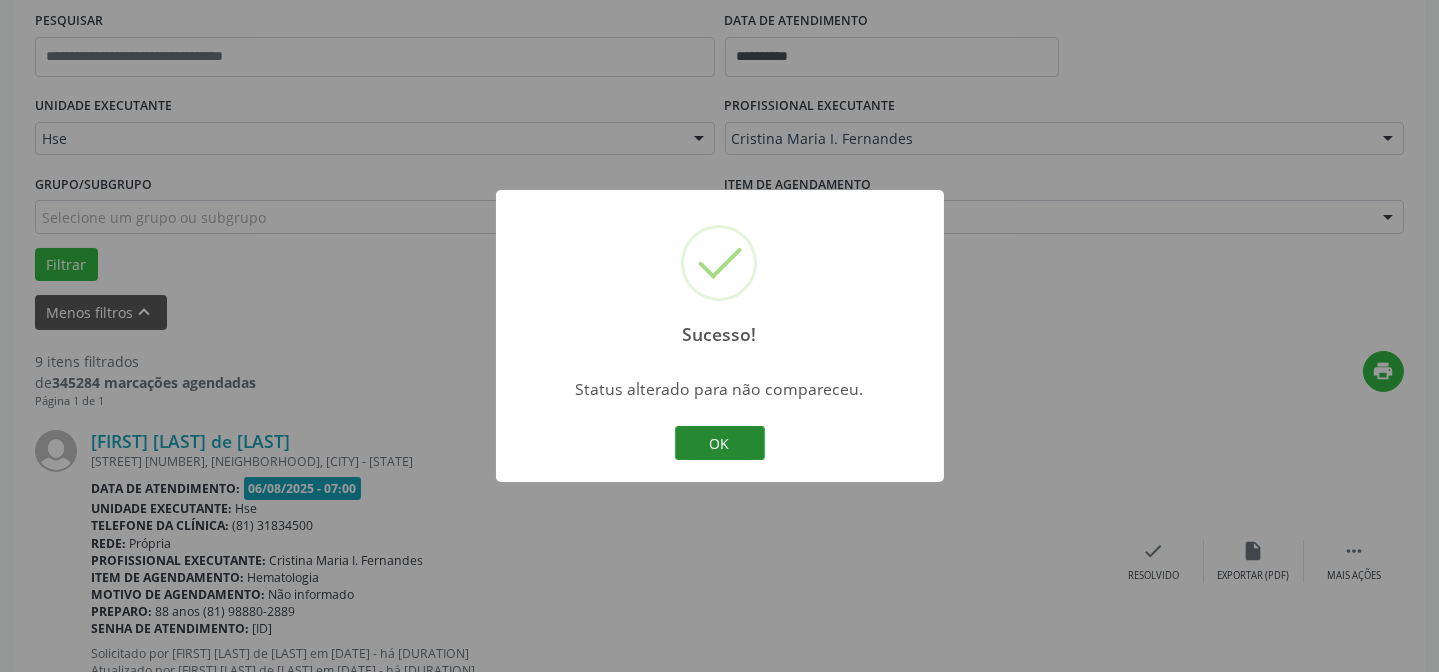 click on "OK" at bounding box center (720, 443) 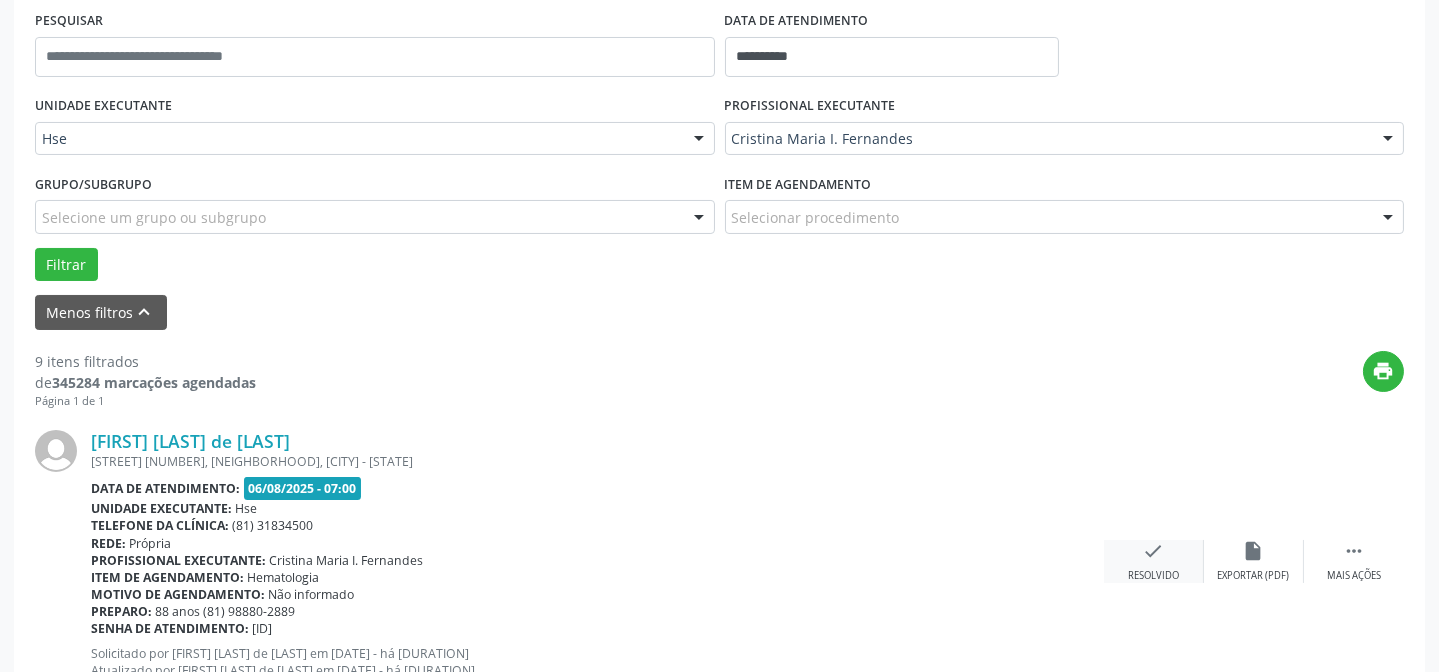 click on "check
Resolvido" at bounding box center [1154, 561] 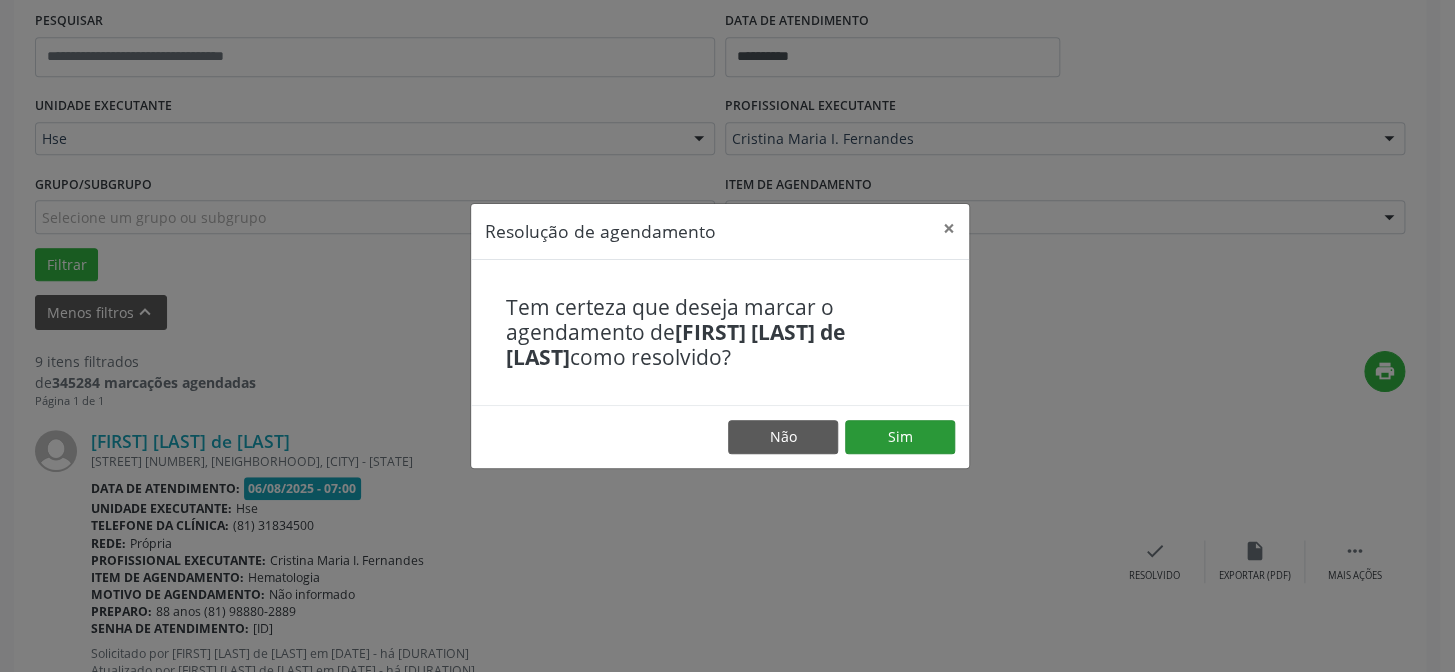 click on "Não Sim" at bounding box center [720, 436] 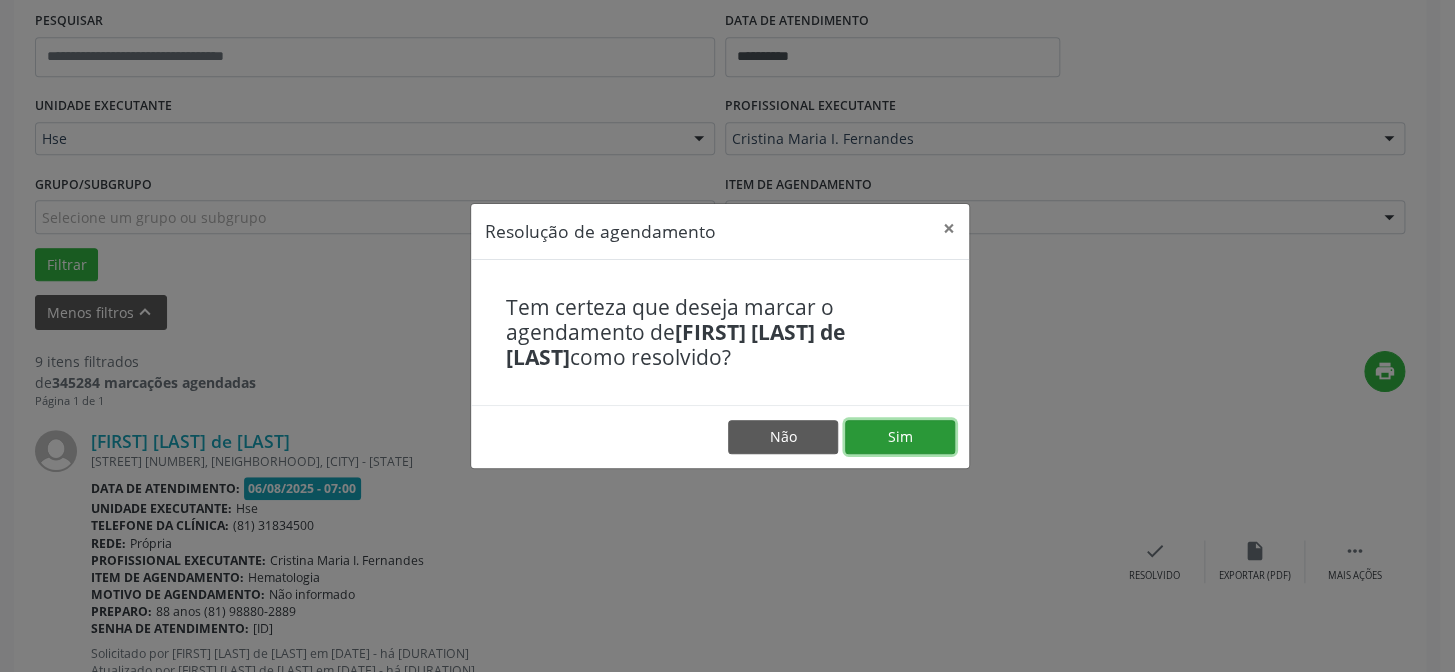 click on "Sim" at bounding box center [900, 437] 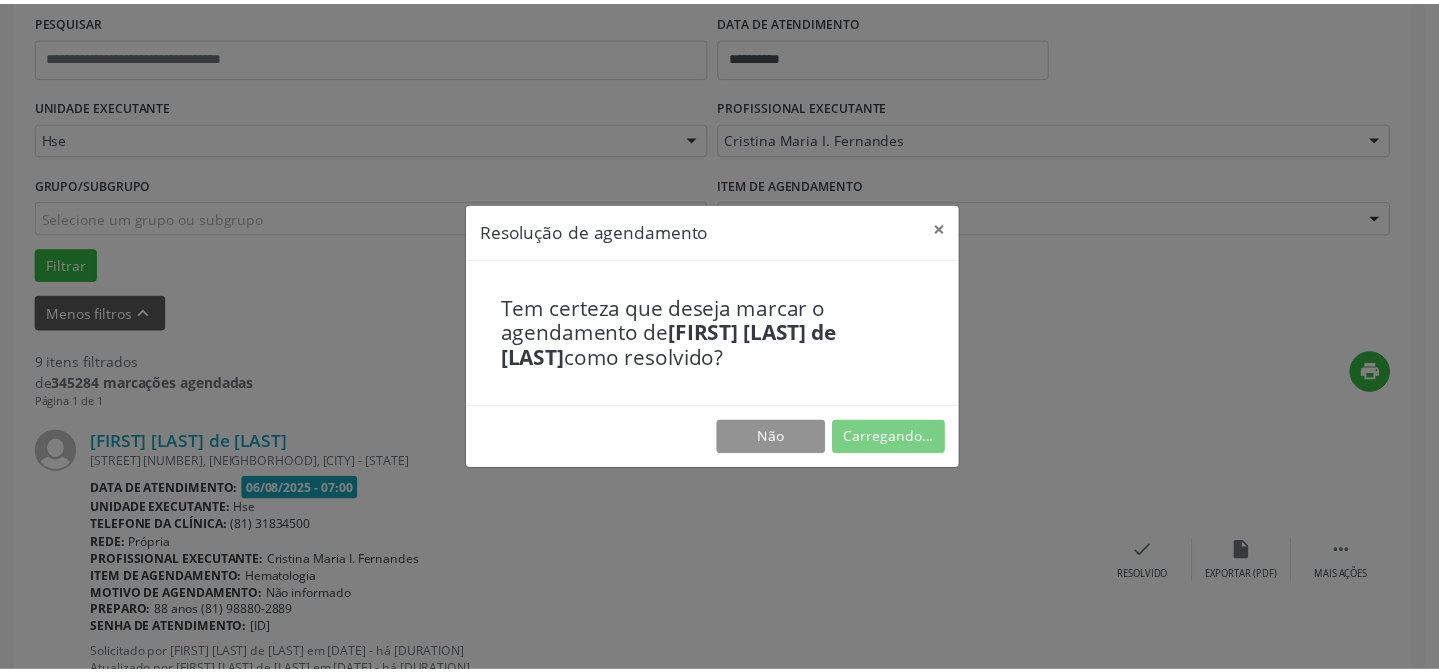 scroll, scrollTop: 179, scrollLeft: 0, axis: vertical 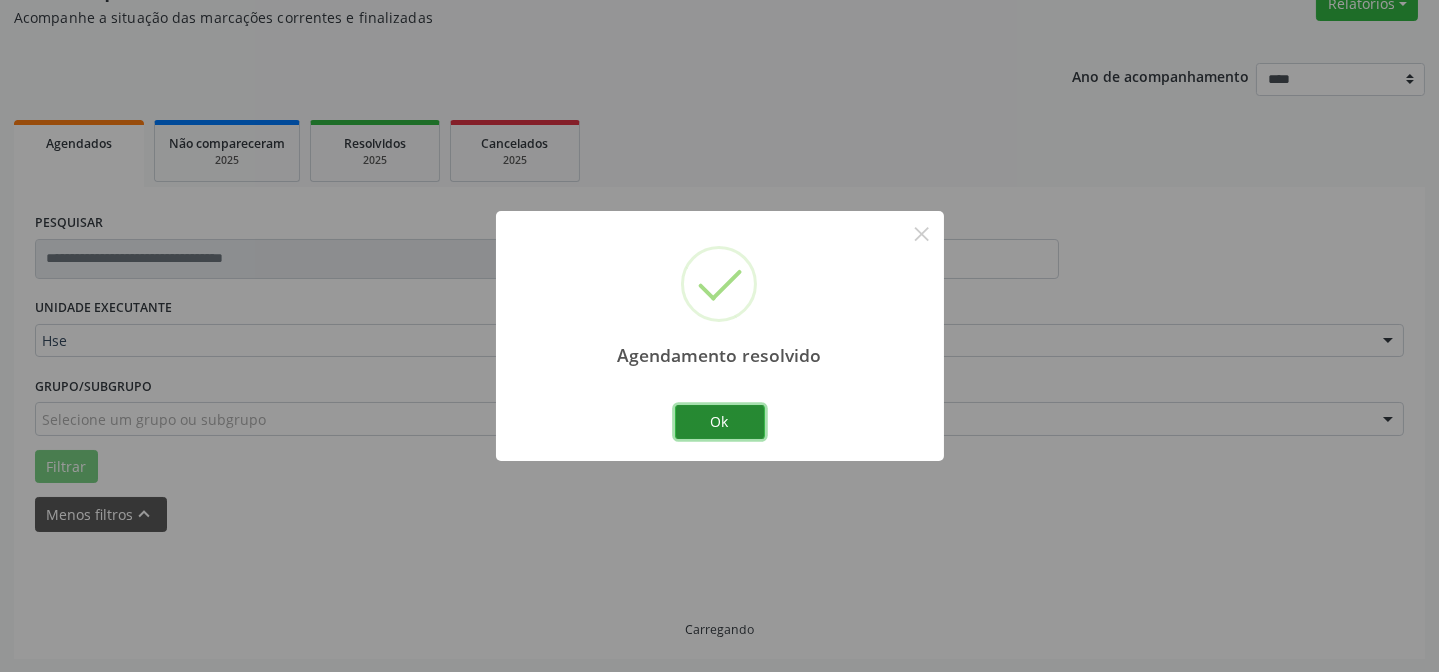 click on "Ok" at bounding box center (720, 422) 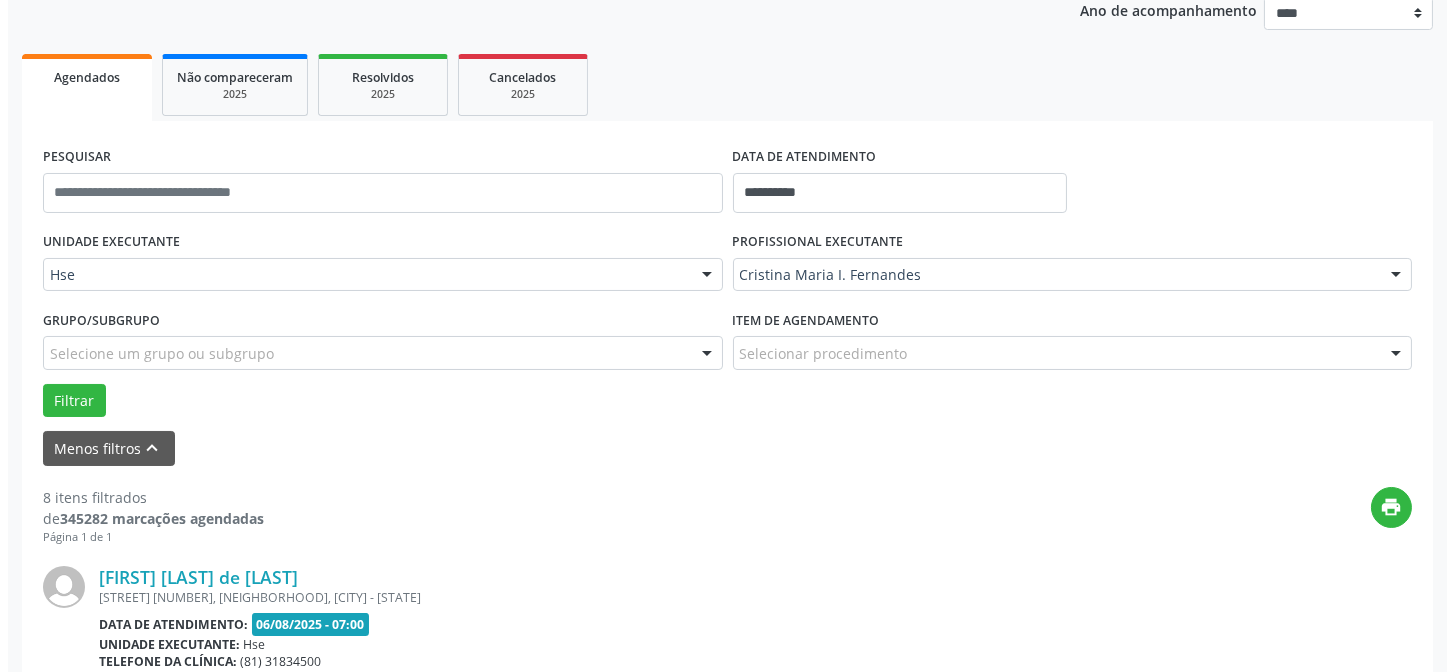 scroll, scrollTop: 451, scrollLeft: 0, axis: vertical 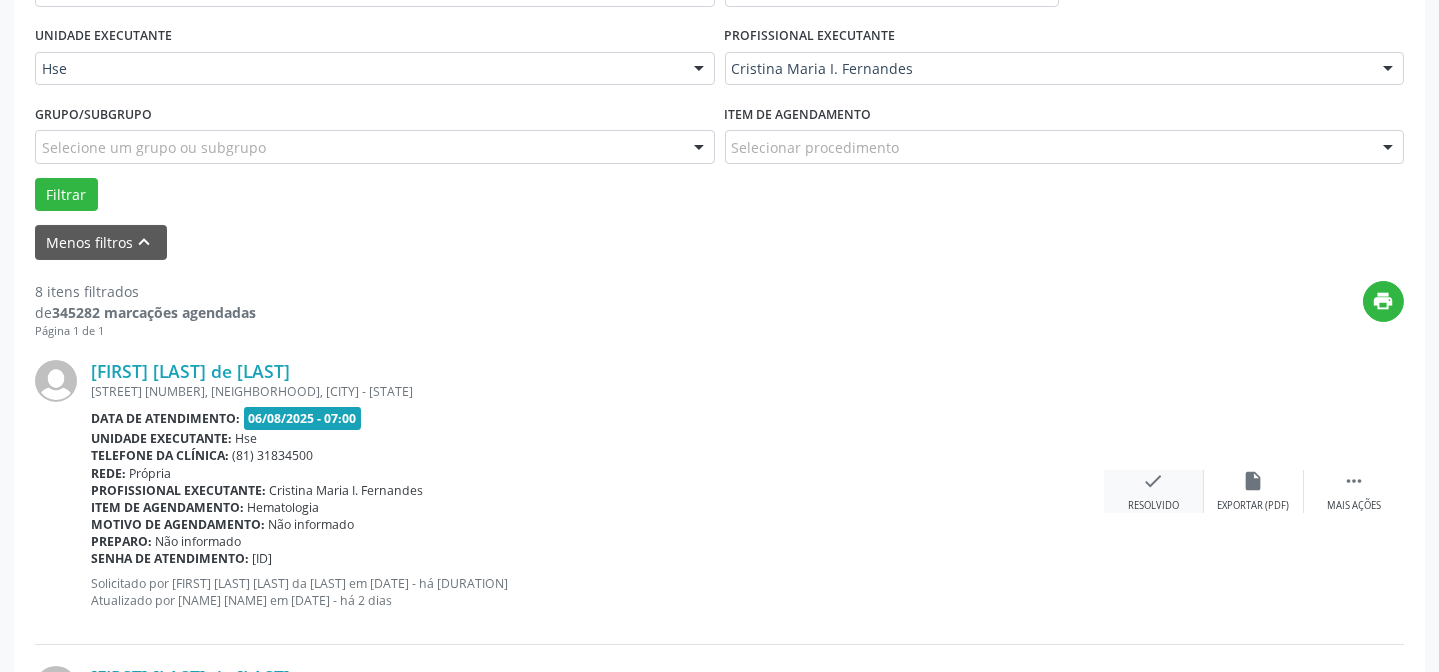 click on "check
Resolvido" at bounding box center [1154, 491] 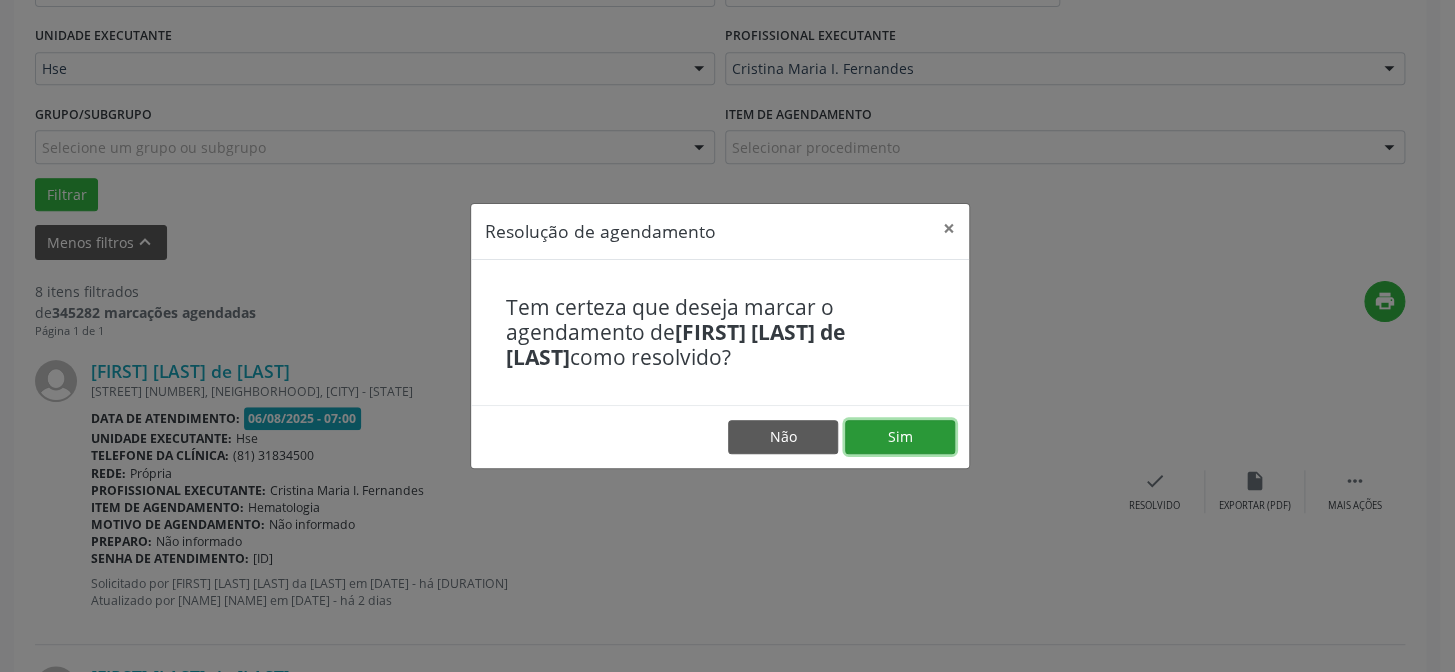click on "Sim" at bounding box center (900, 437) 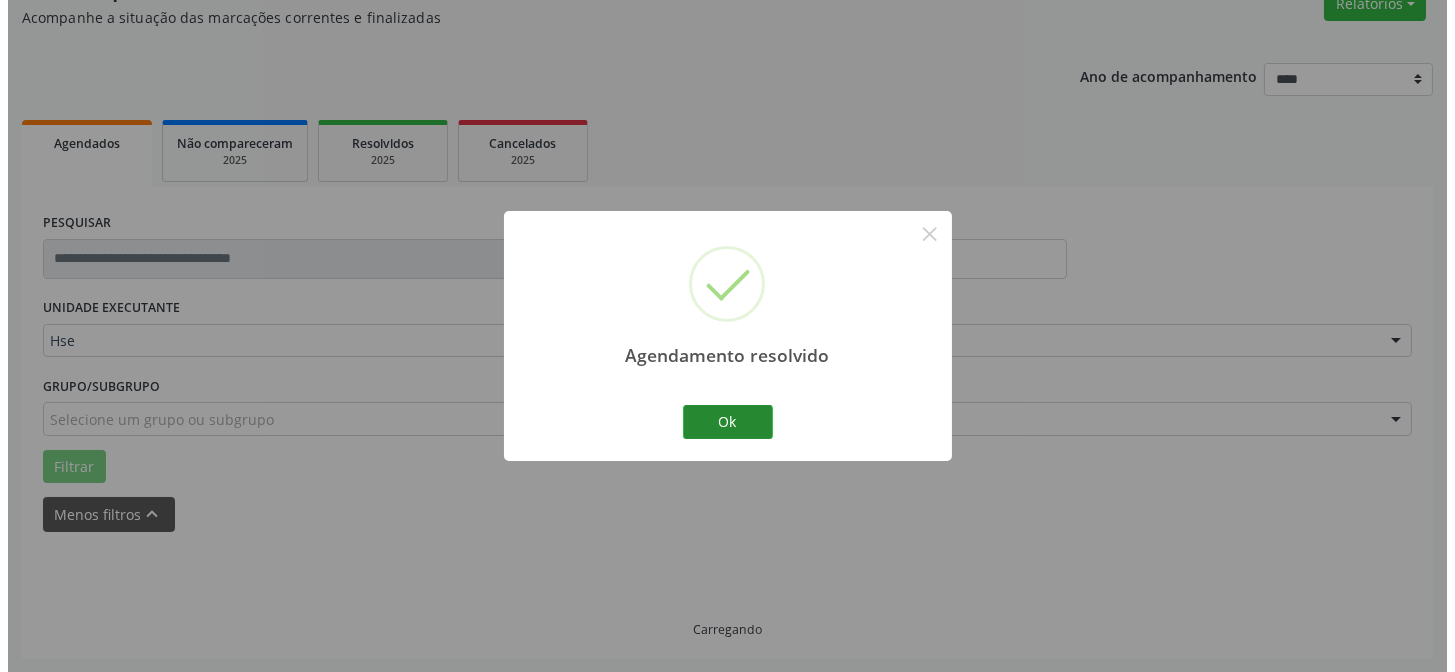 scroll, scrollTop: 451, scrollLeft: 0, axis: vertical 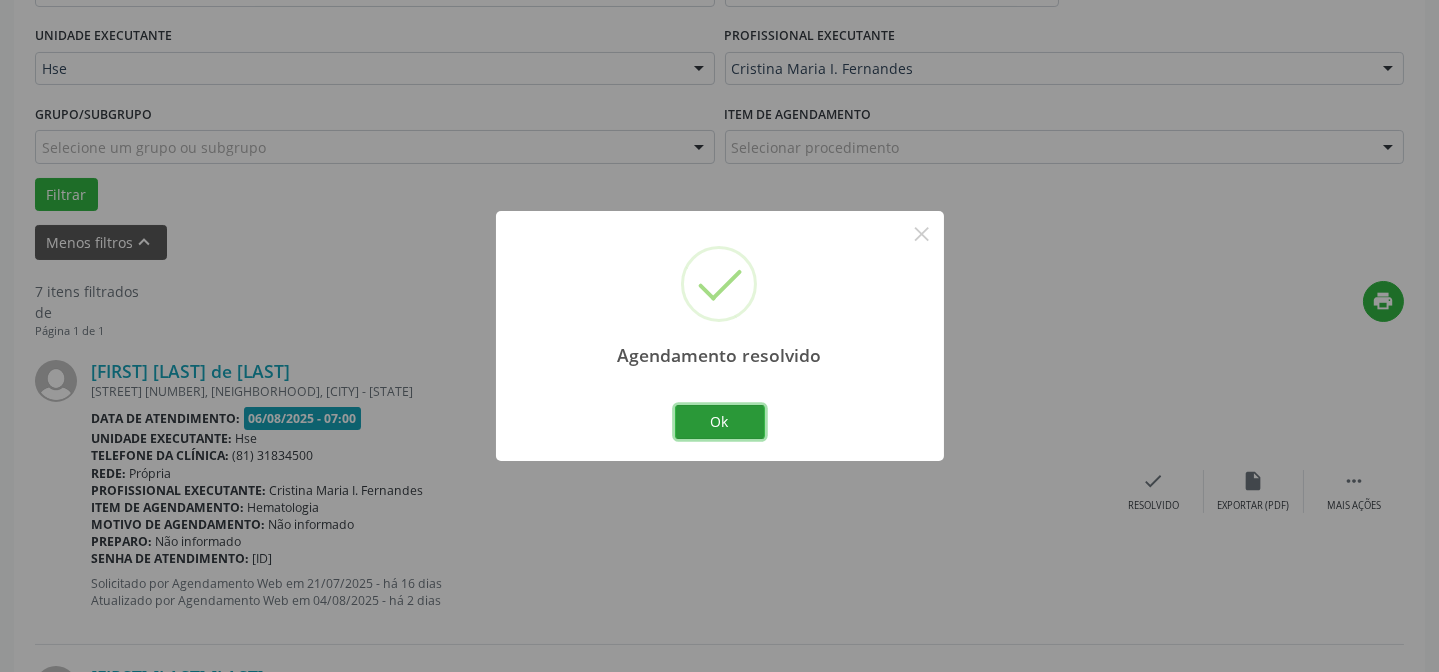 drag, startPoint x: 732, startPoint y: 427, endPoint x: 711, endPoint y: 399, distance: 35 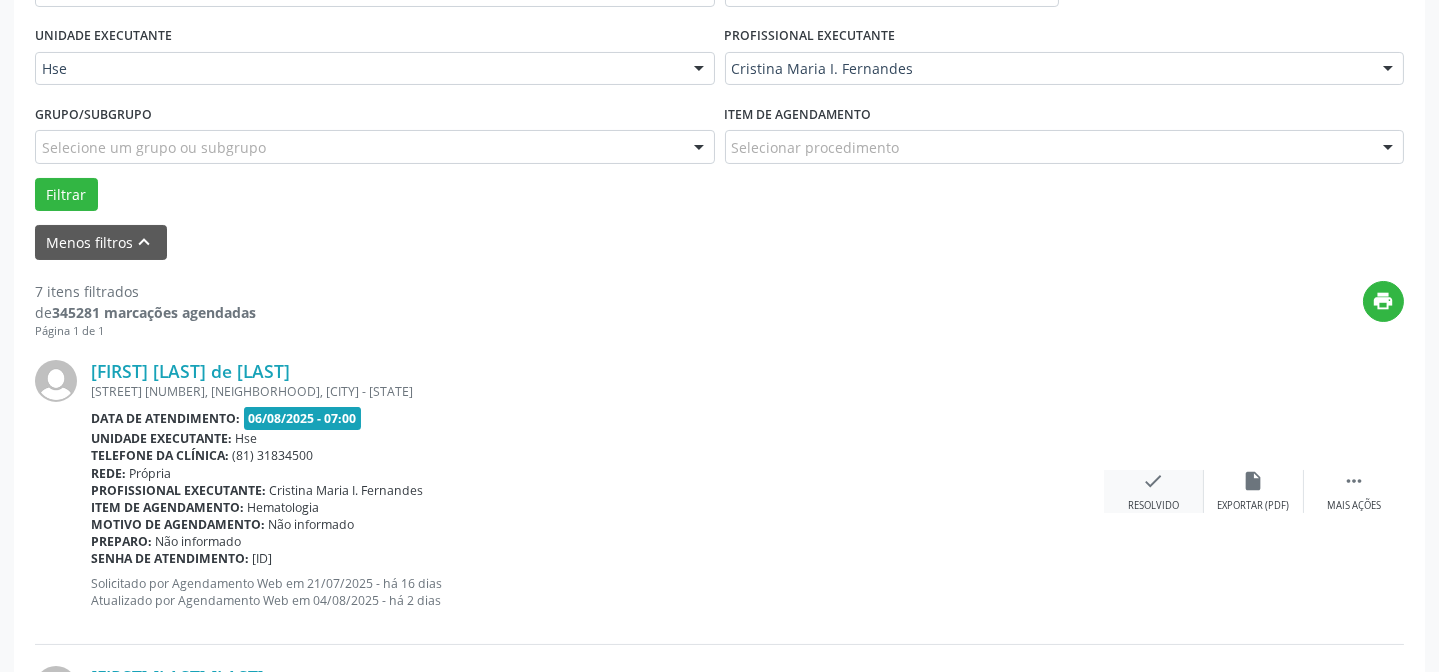 click on "check
Resolvido" at bounding box center [1154, 491] 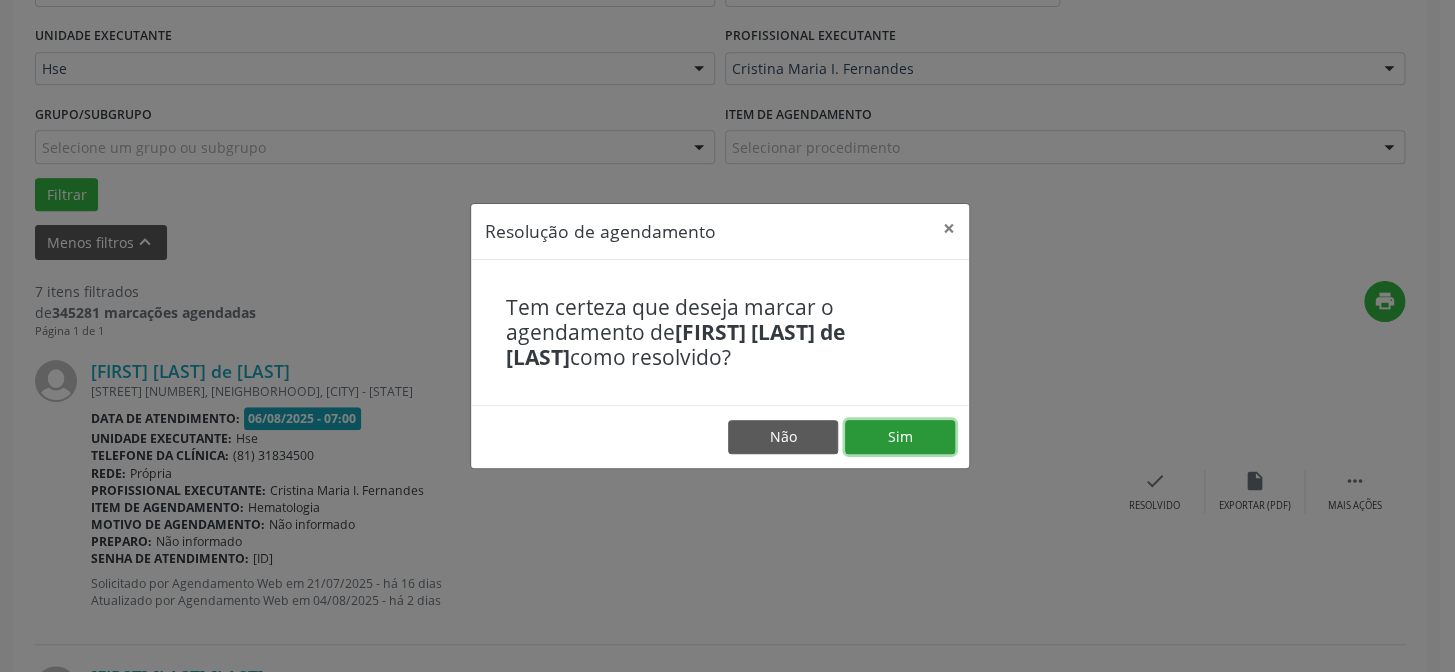 click on "Sim" at bounding box center [900, 437] 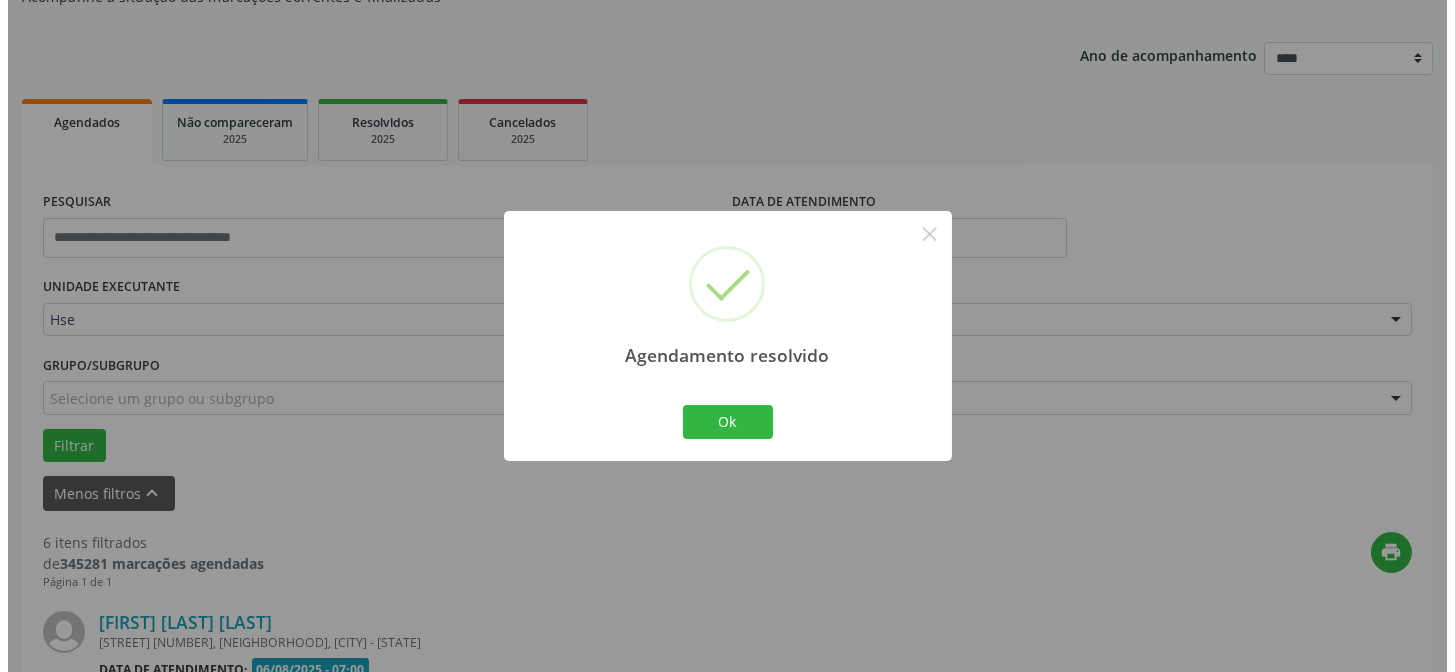 scroll, scrollTop: 451, scrollLeft: 0, axis: vertical 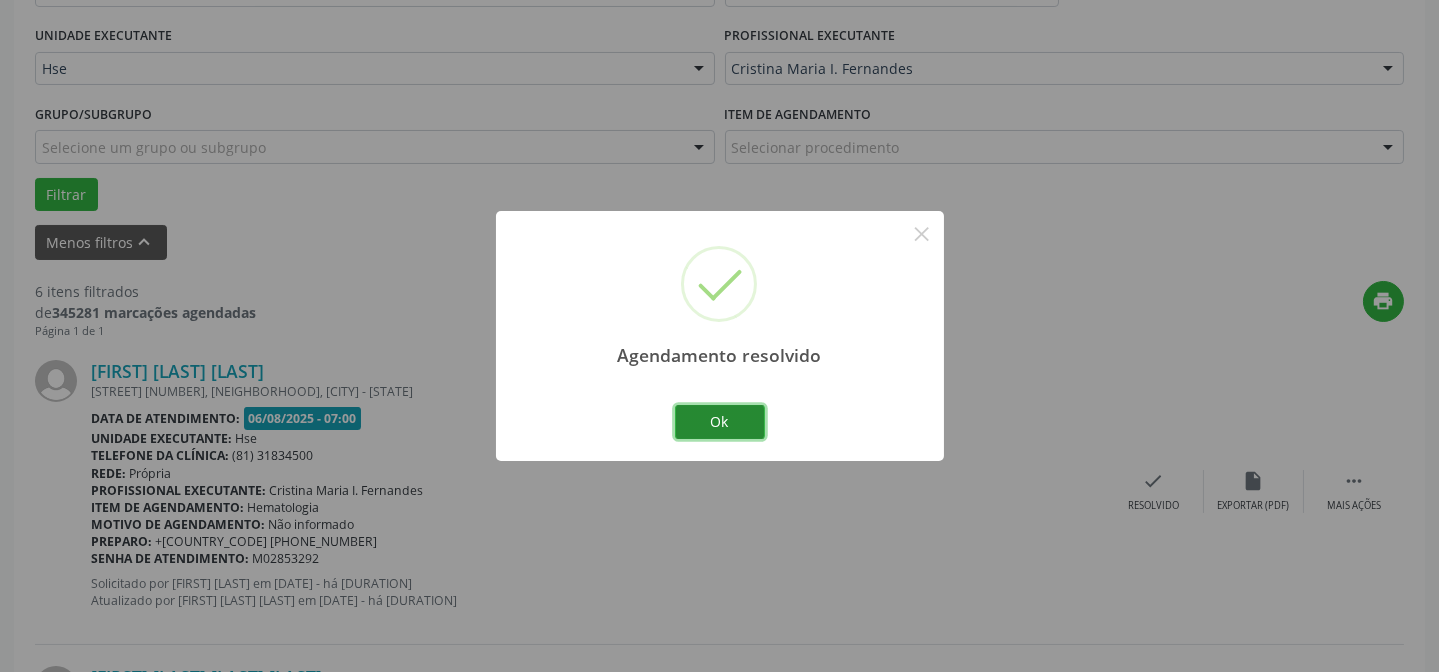 click on "Ok" at bounding box center (720, 422) 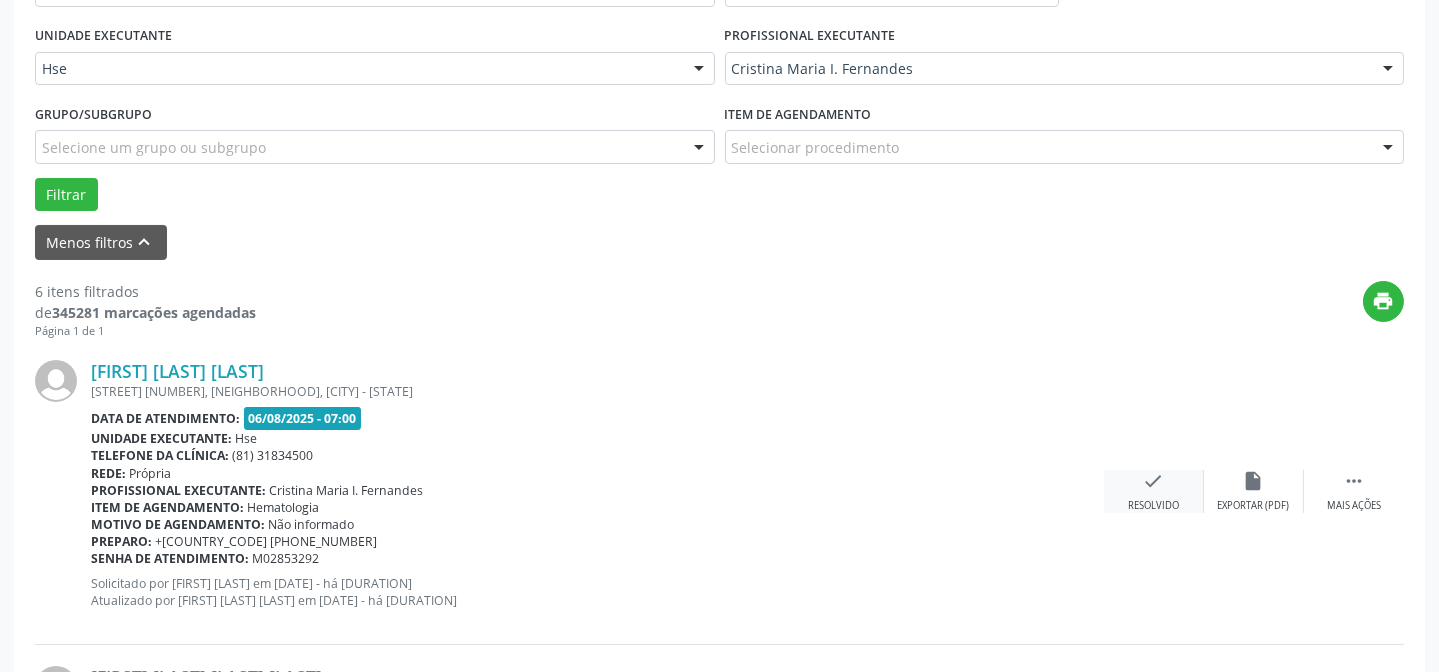 click on "check
Resolvido" at bounding box center [1154, 491] 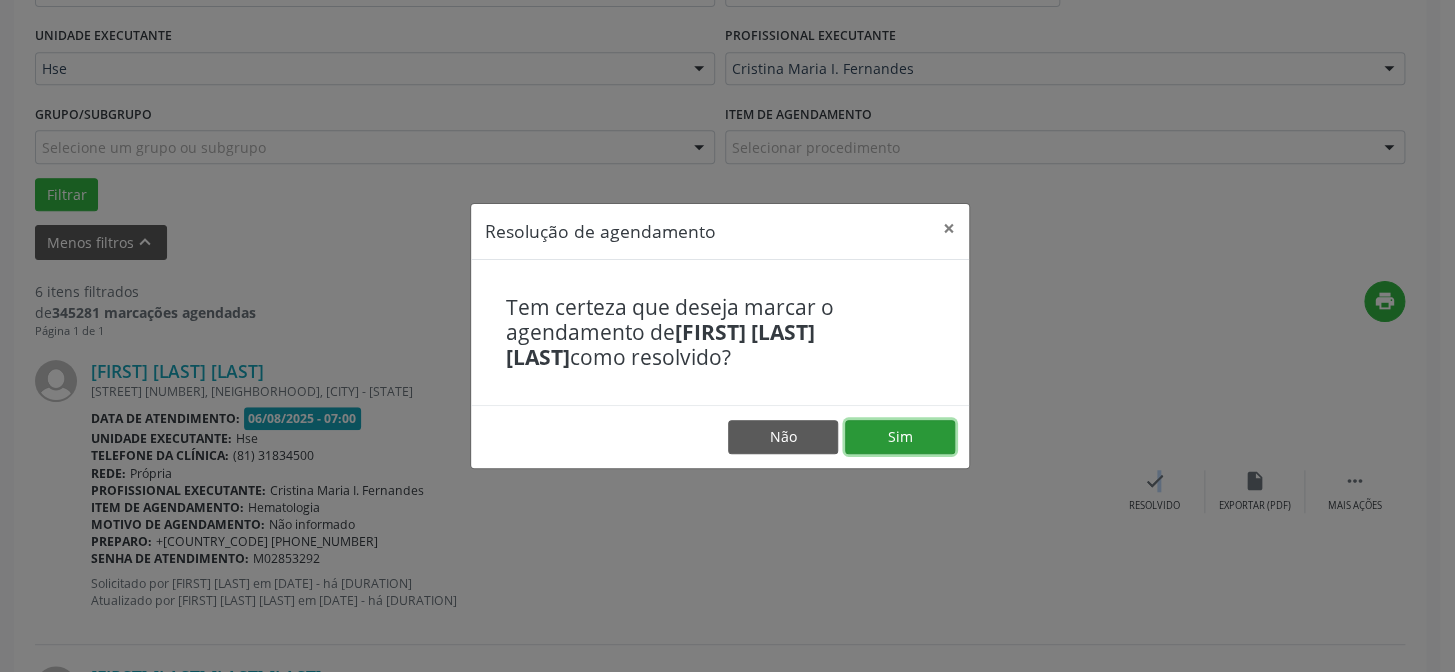 click on "Sim" at bounding box center (900, 437) 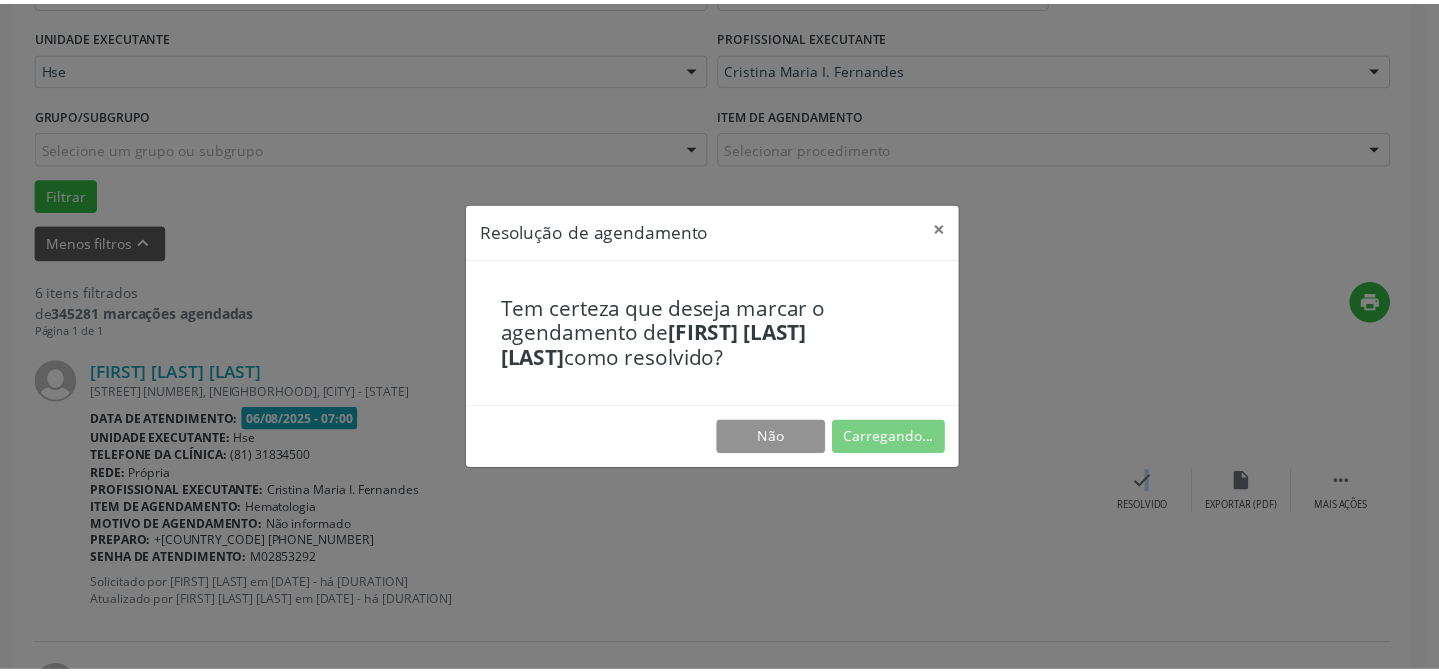 scroll, scrollTop: 179, scrollLeft: 0, axis: vertical 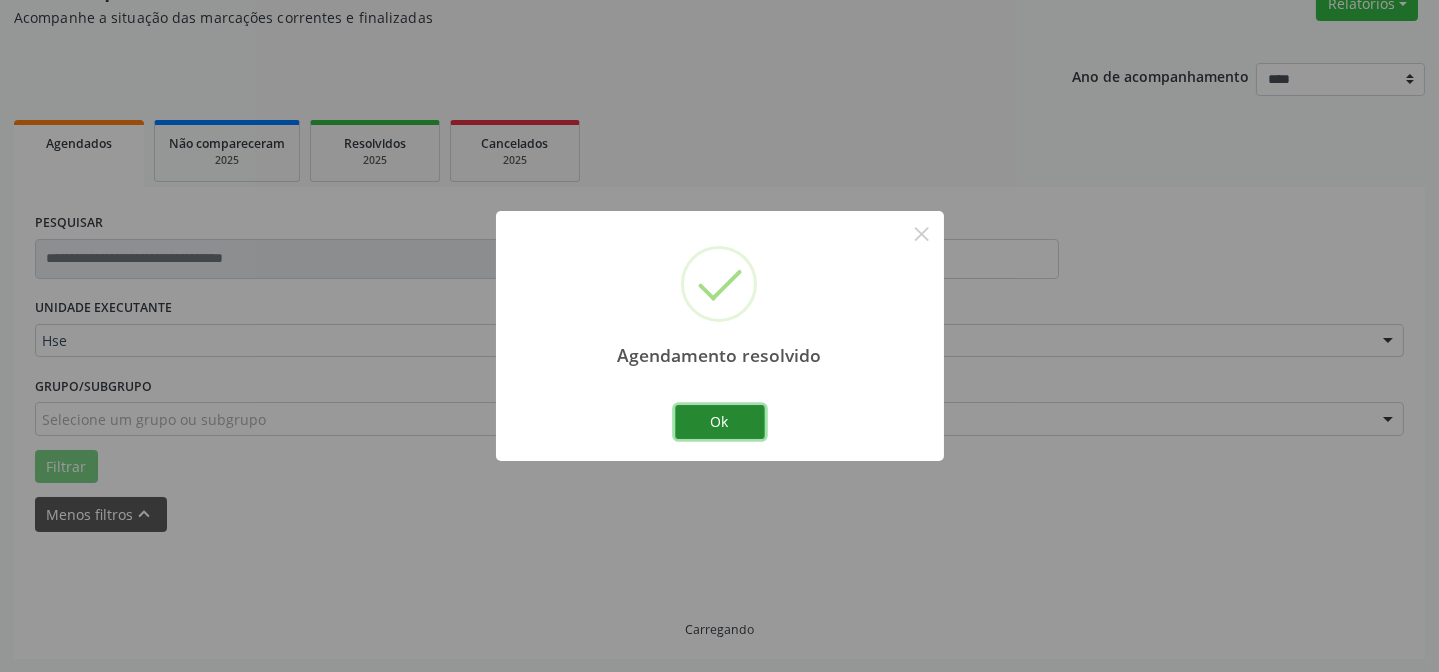 click on "Ok" at bounding box center (720, 422) 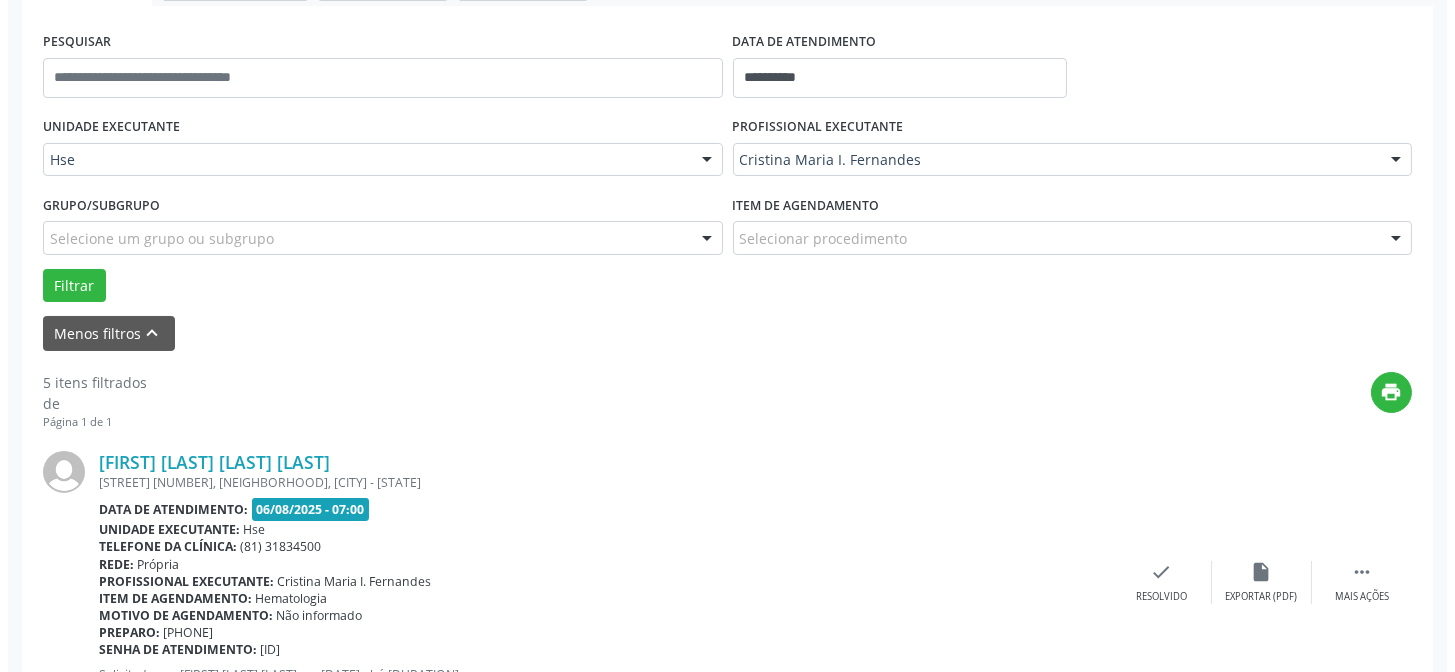 scroll, scrollTop: 360, scrollLeft: 0, axis: vertical 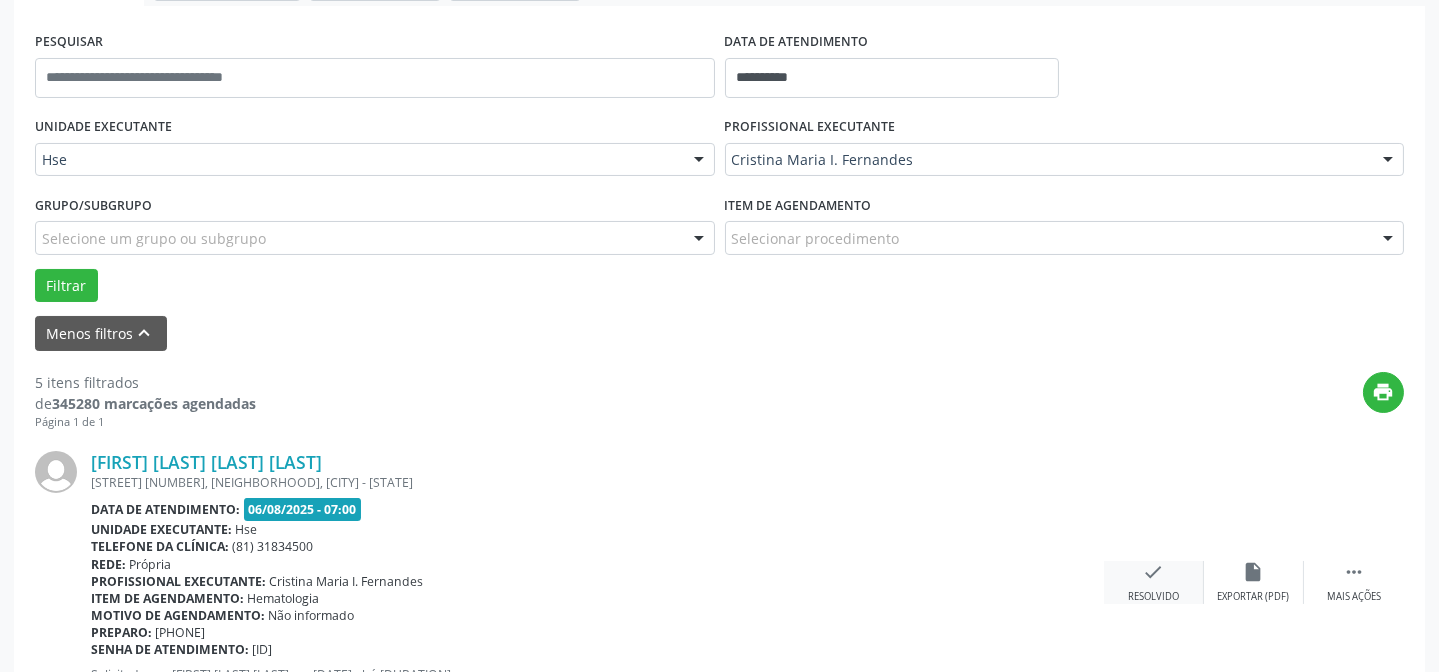 click on "check" at bounding box center (1154, 572) 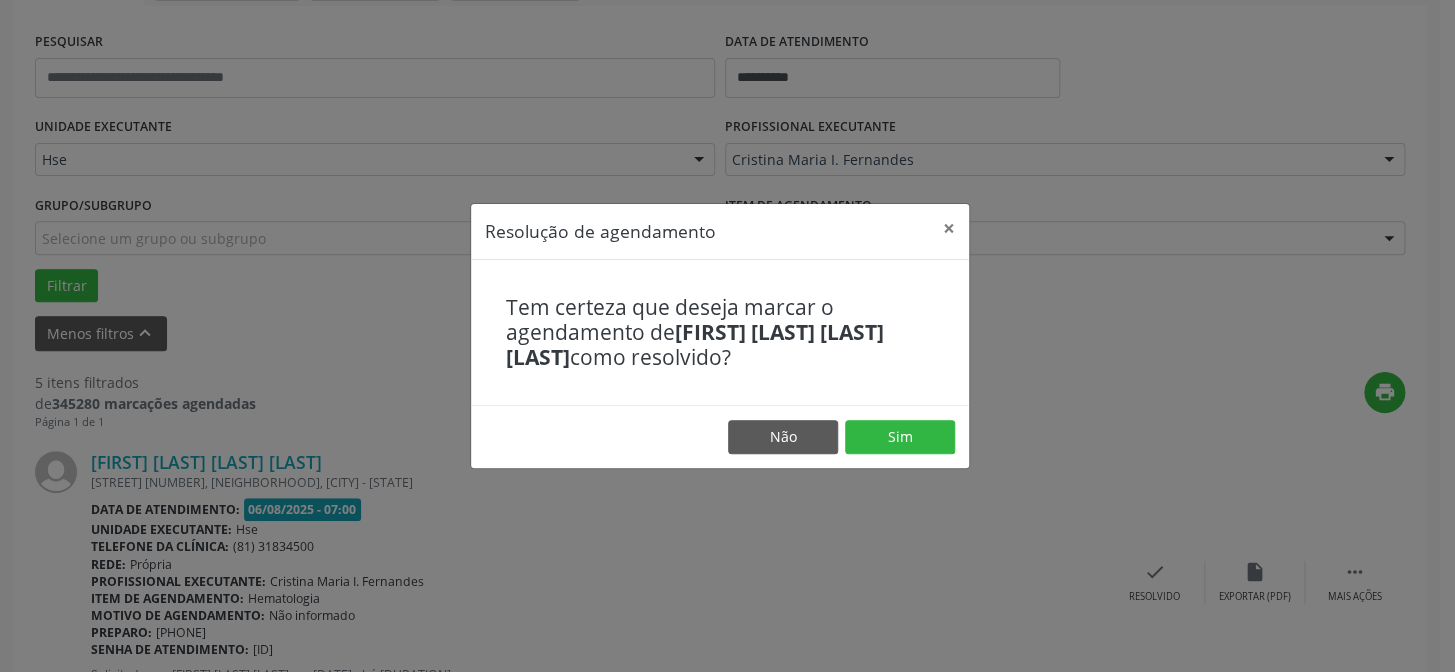 click on "Não Sim" at bounding box center (720, 436) 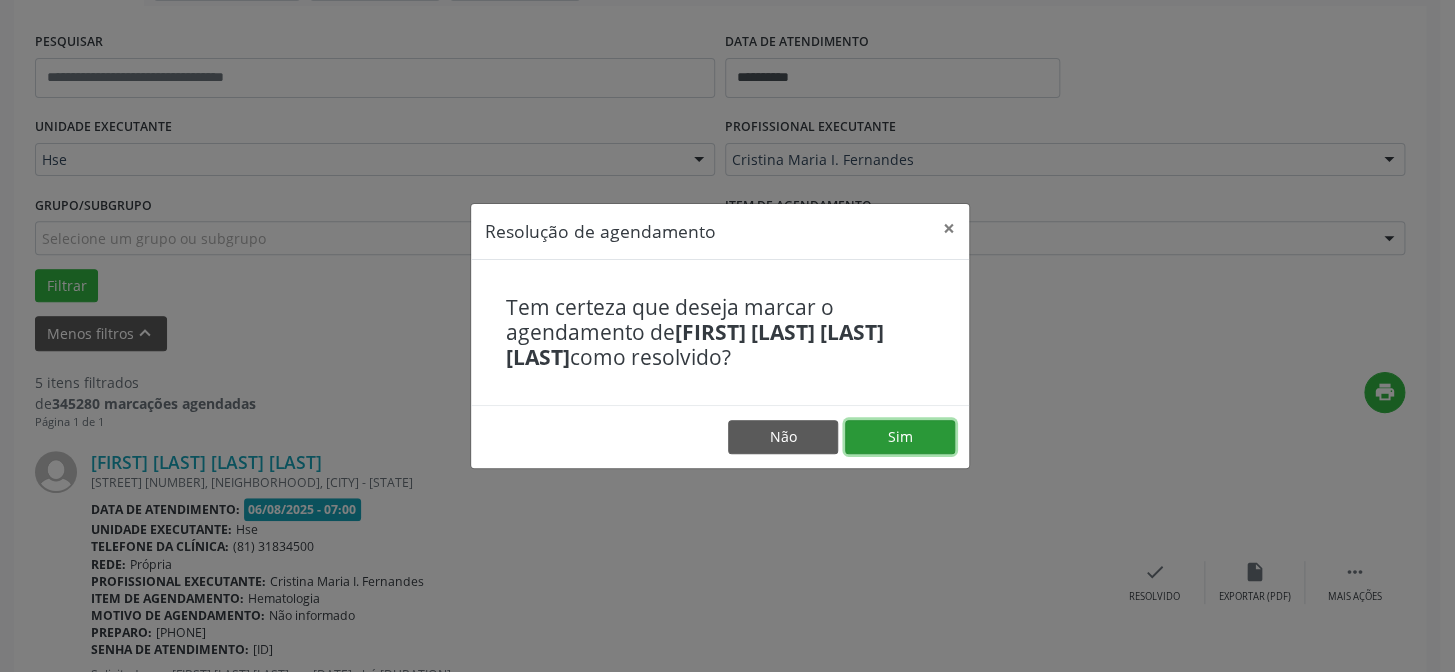 click on "Sim" at bounding box center [900, 437] 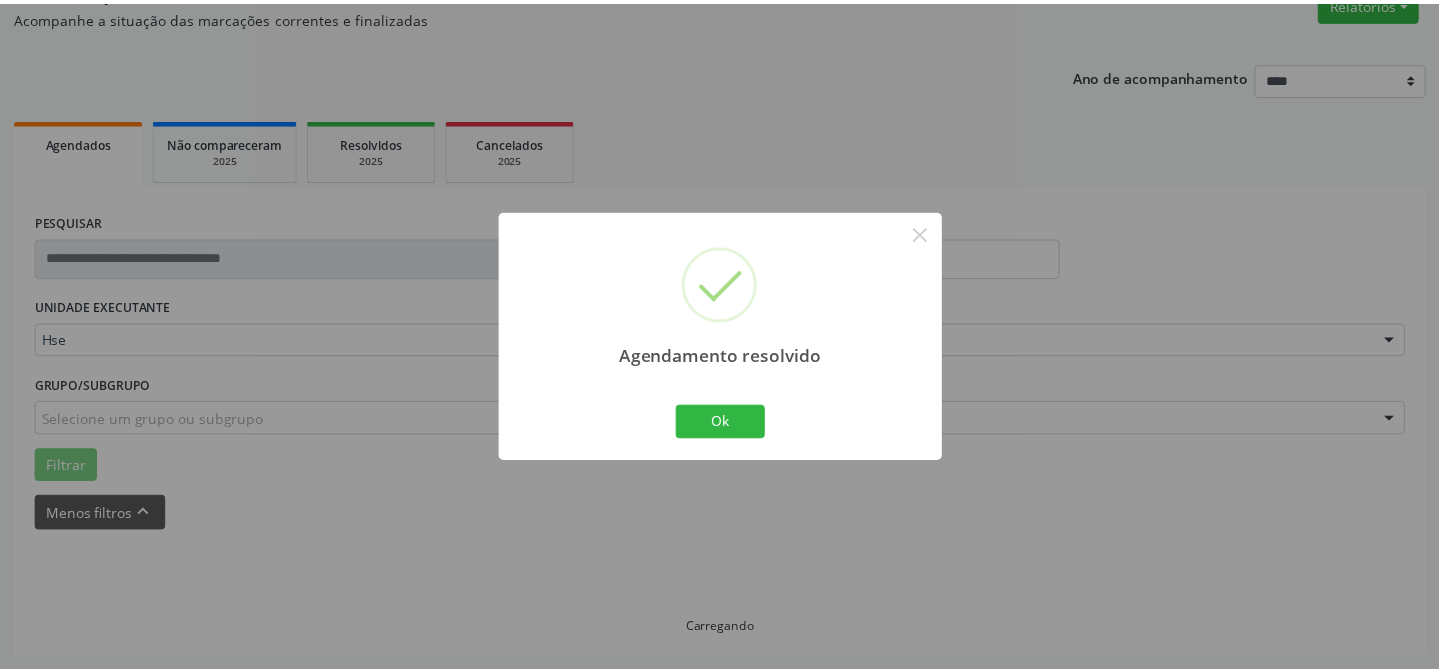 scroll, scrollTop: 179, scrollLeft: 0, axis: vertical 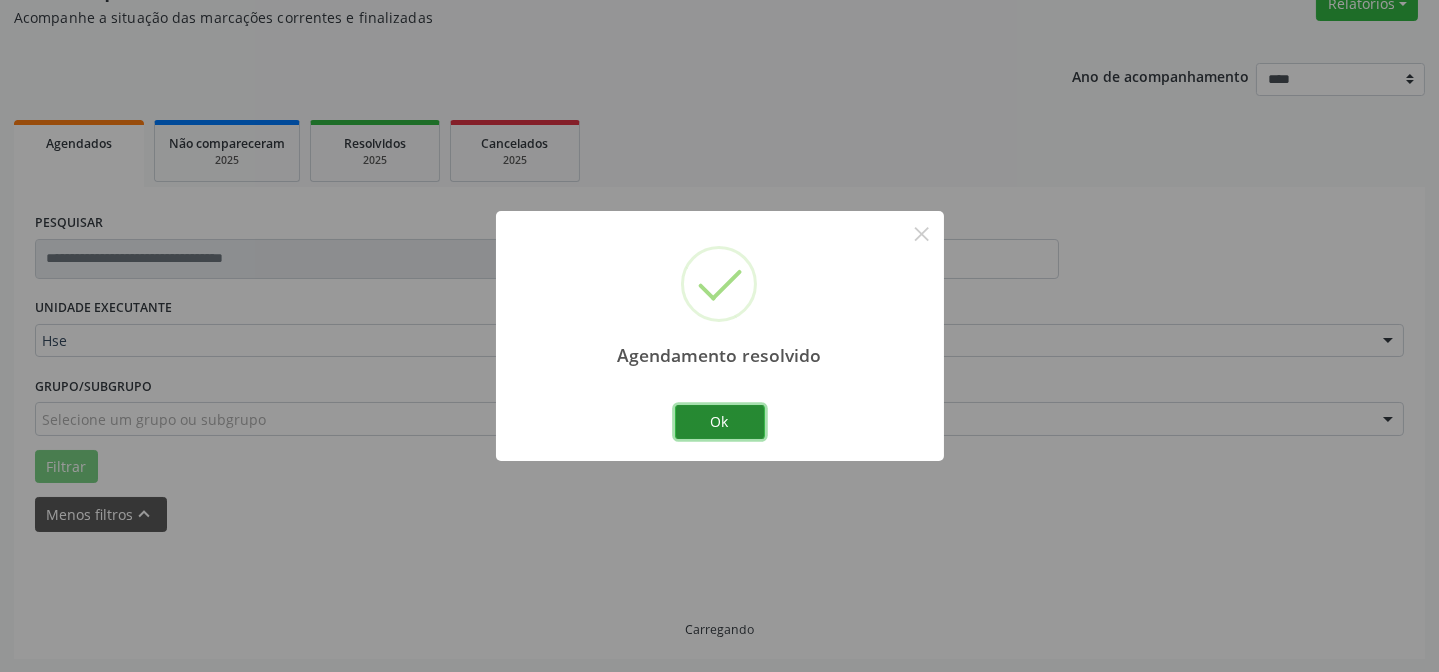 click on "Ok" at bounding box center [720, 422] 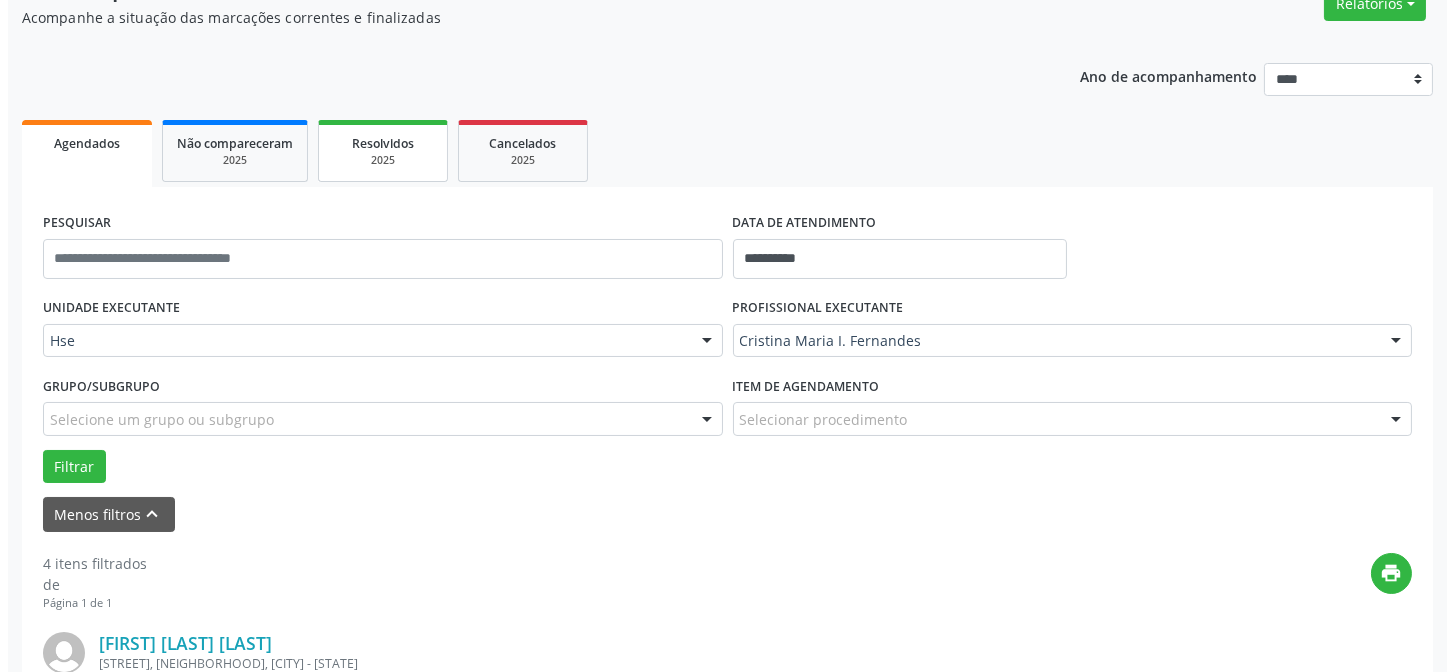 scroll, scrollTop: 360, scrollLeft: 0, axis: vertical 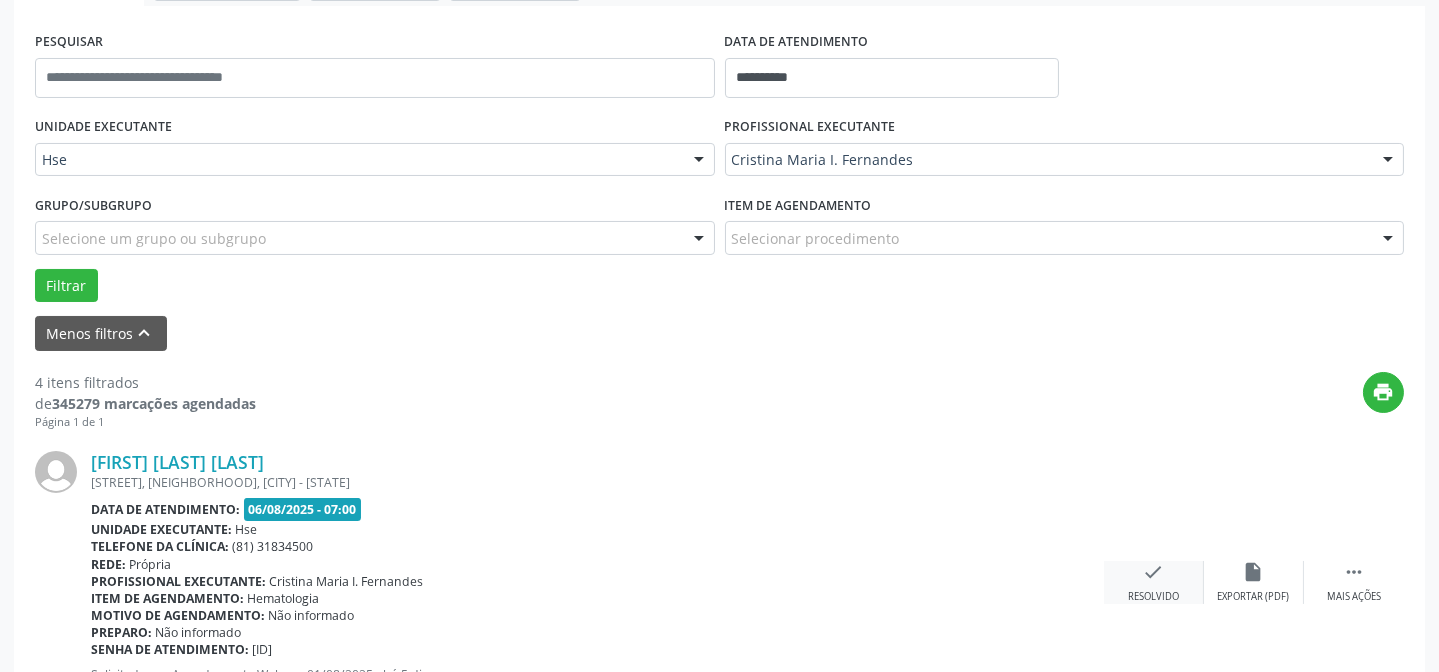 click on "Resolvido" at bounding box center [1153, 597] 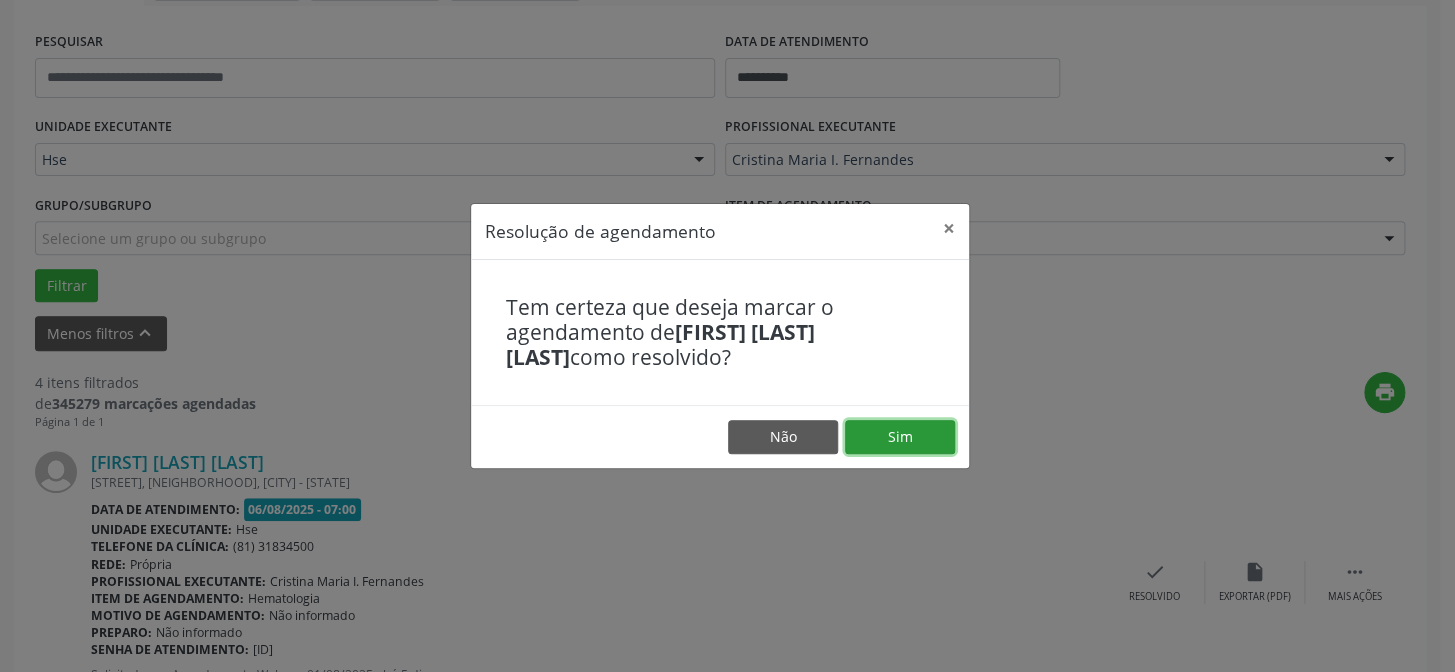 click on "Sim" at bounding box center [900, 437] 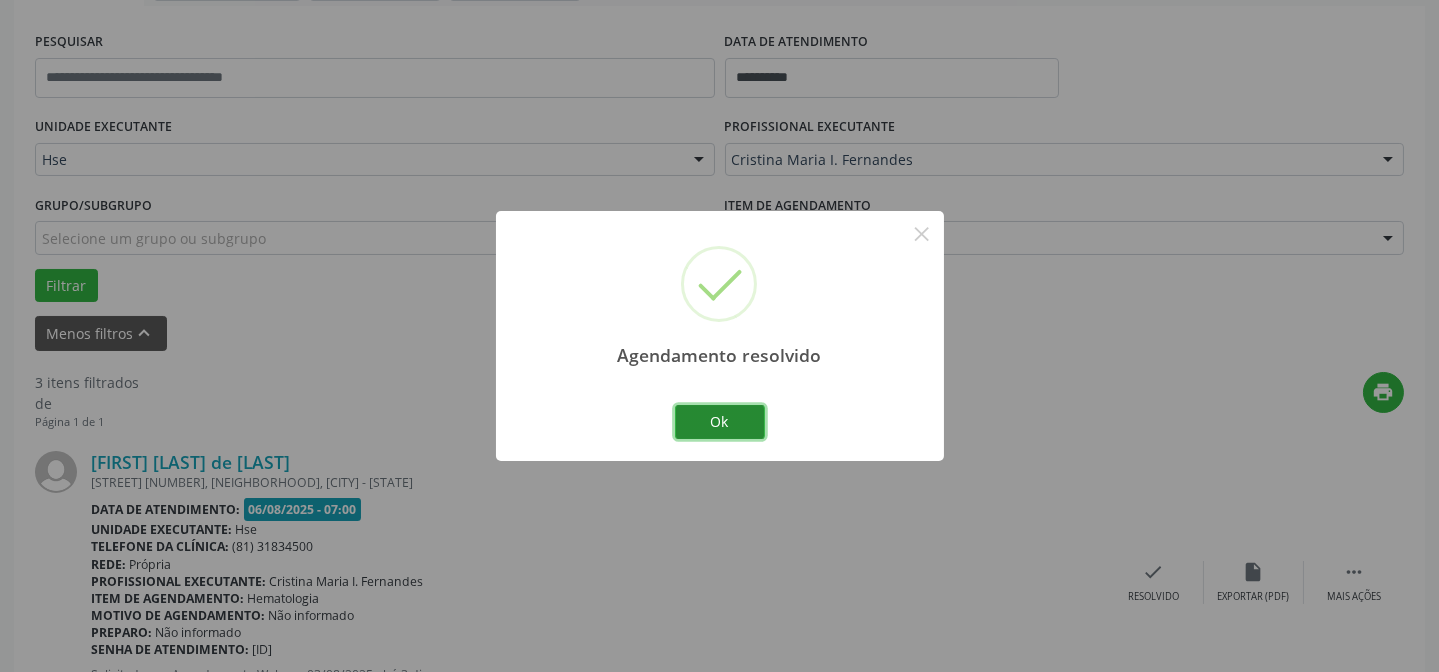 click on "Ok" at bounding box center [720, 422] 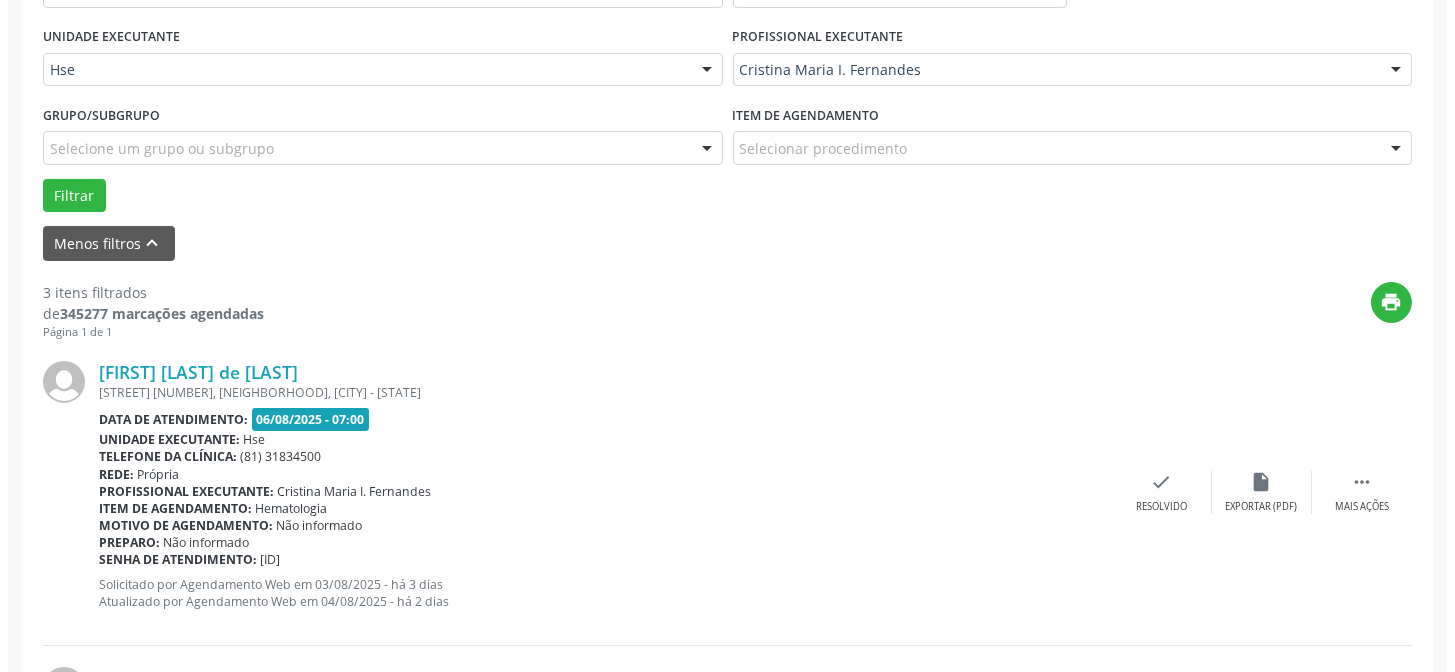 scroll, scrollTop: 542, scrollLeft: 0, axis: vertical 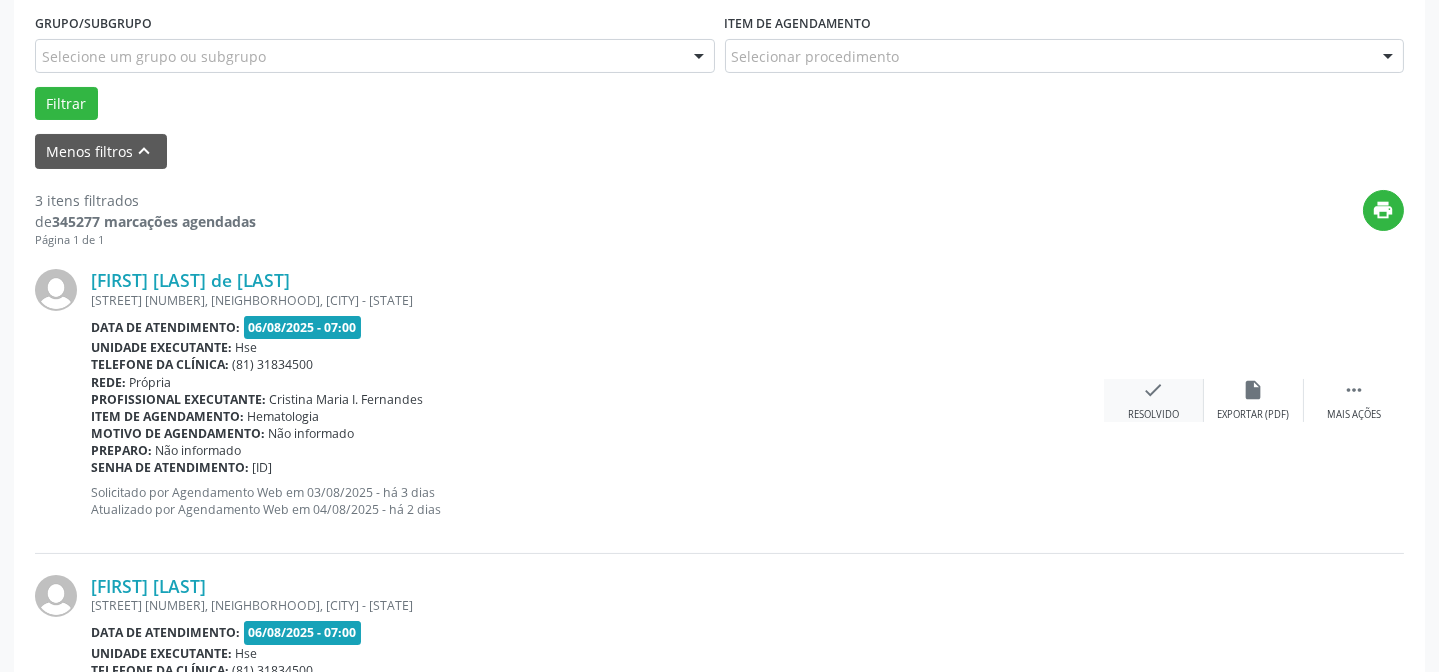 click on "check" at bounding box center (1154, 390) 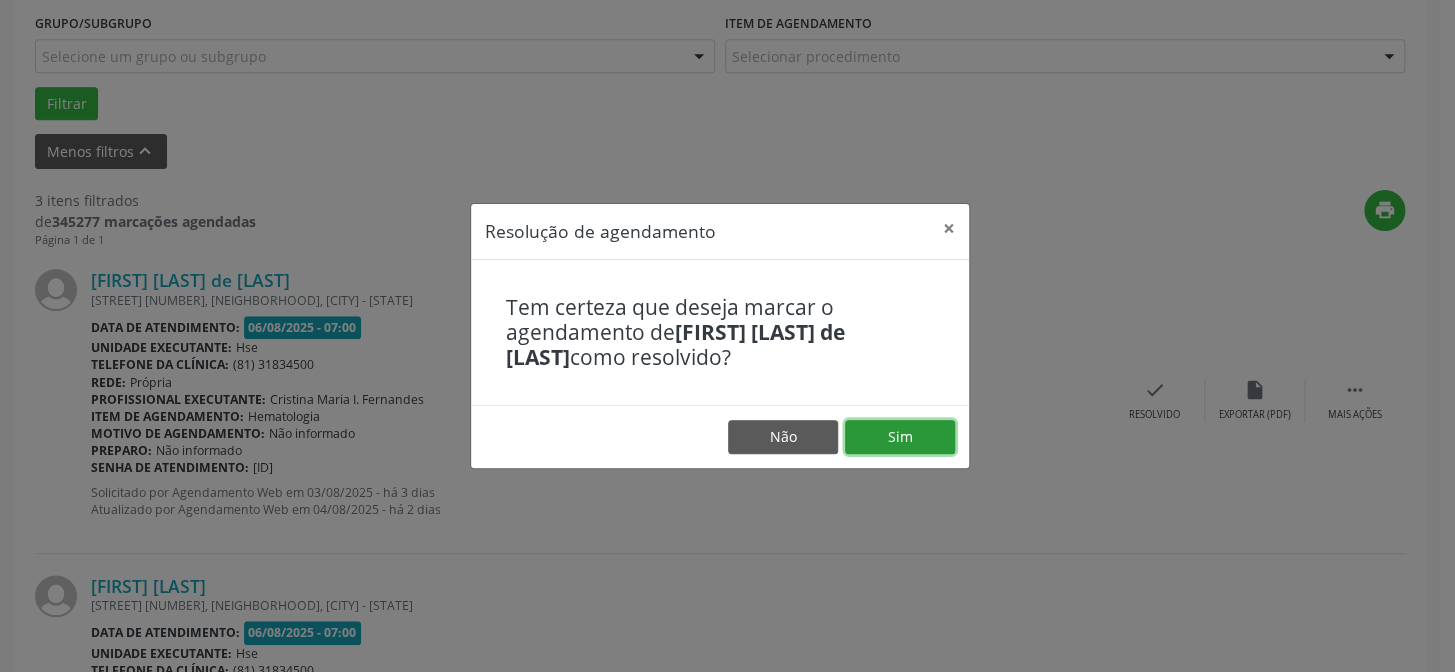 click on "Sim" at bounding box center [900, 437] 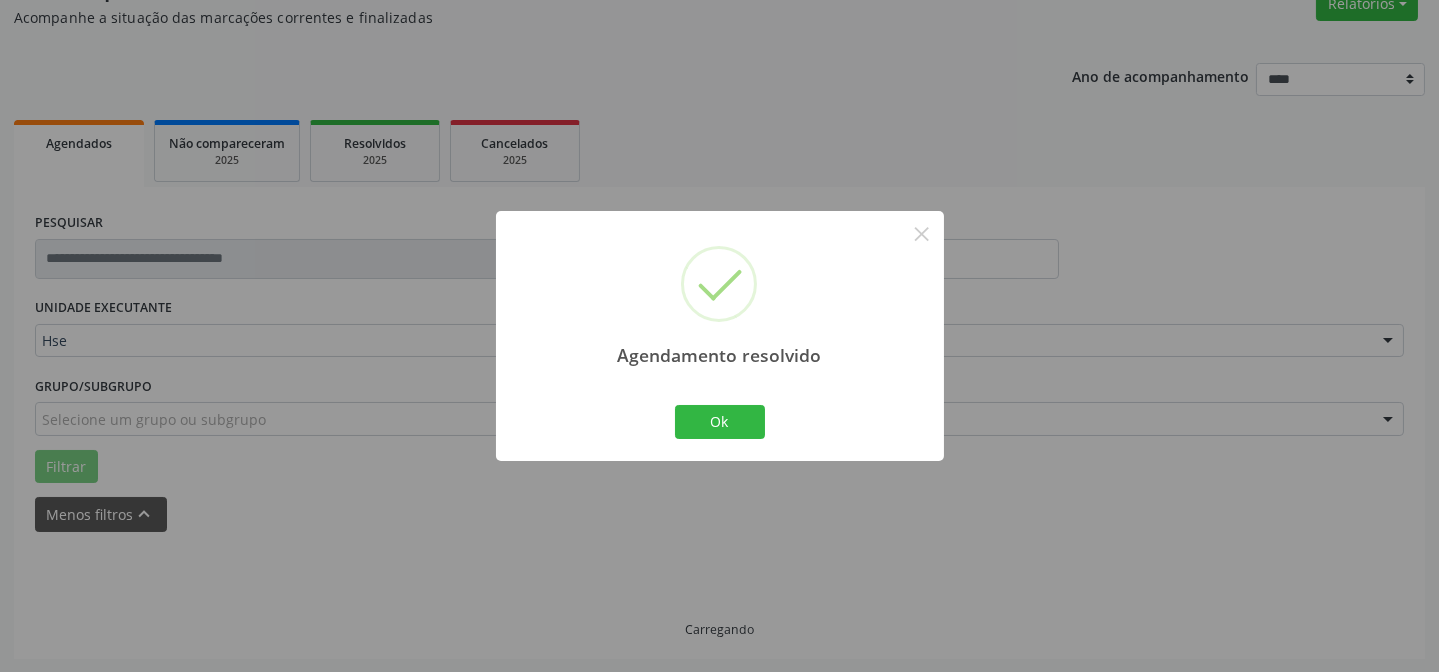 scroll, scrollTop: 542, scrollLeft: 0, axis: vertical 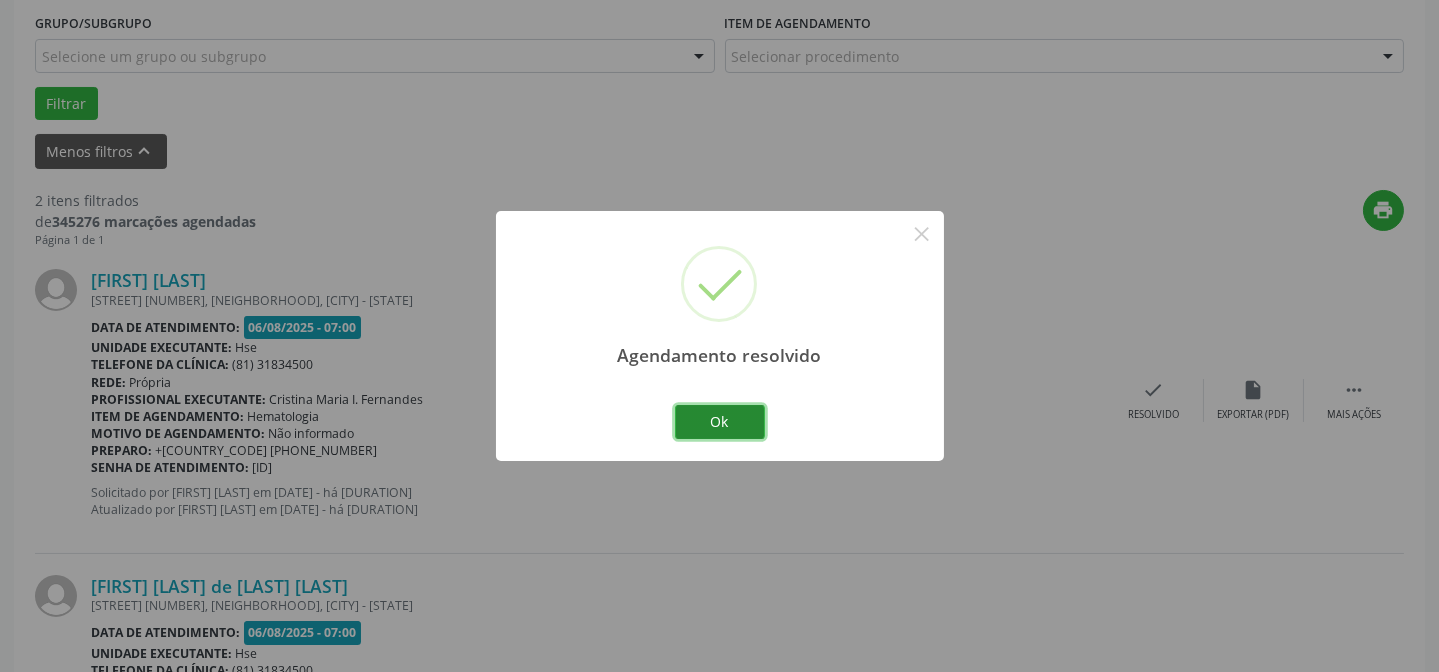 click on "Ok" at bounding box center (720, 422) 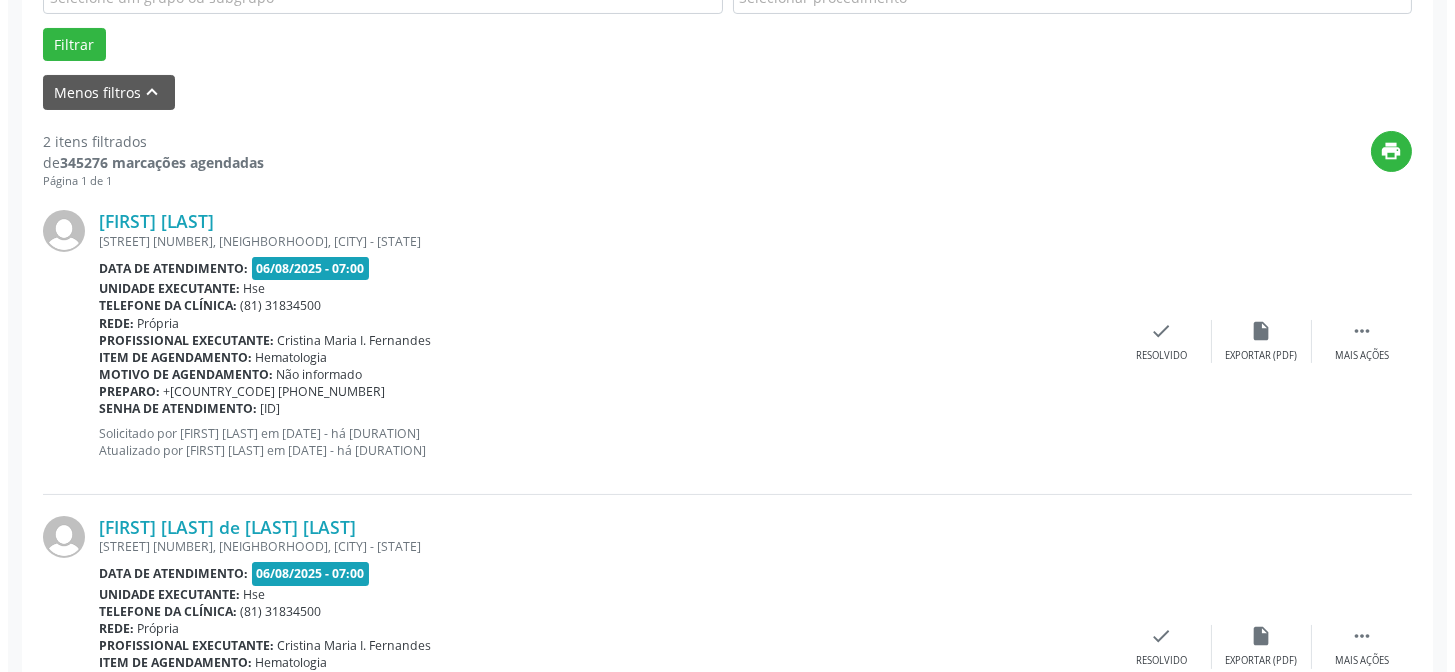scroll, scrollTop: 633, scrollLeft: 0, axis: vertical 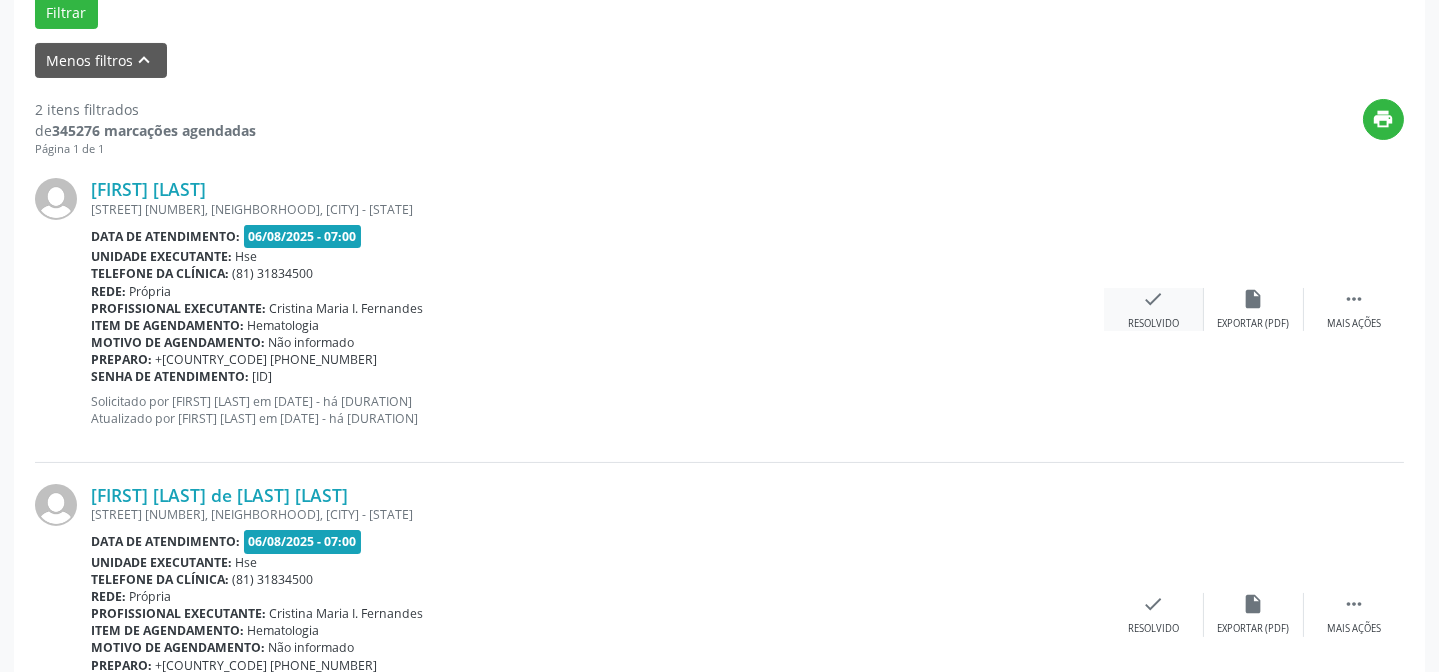 click on "Resolvido" at bounding box center [1153, 324] 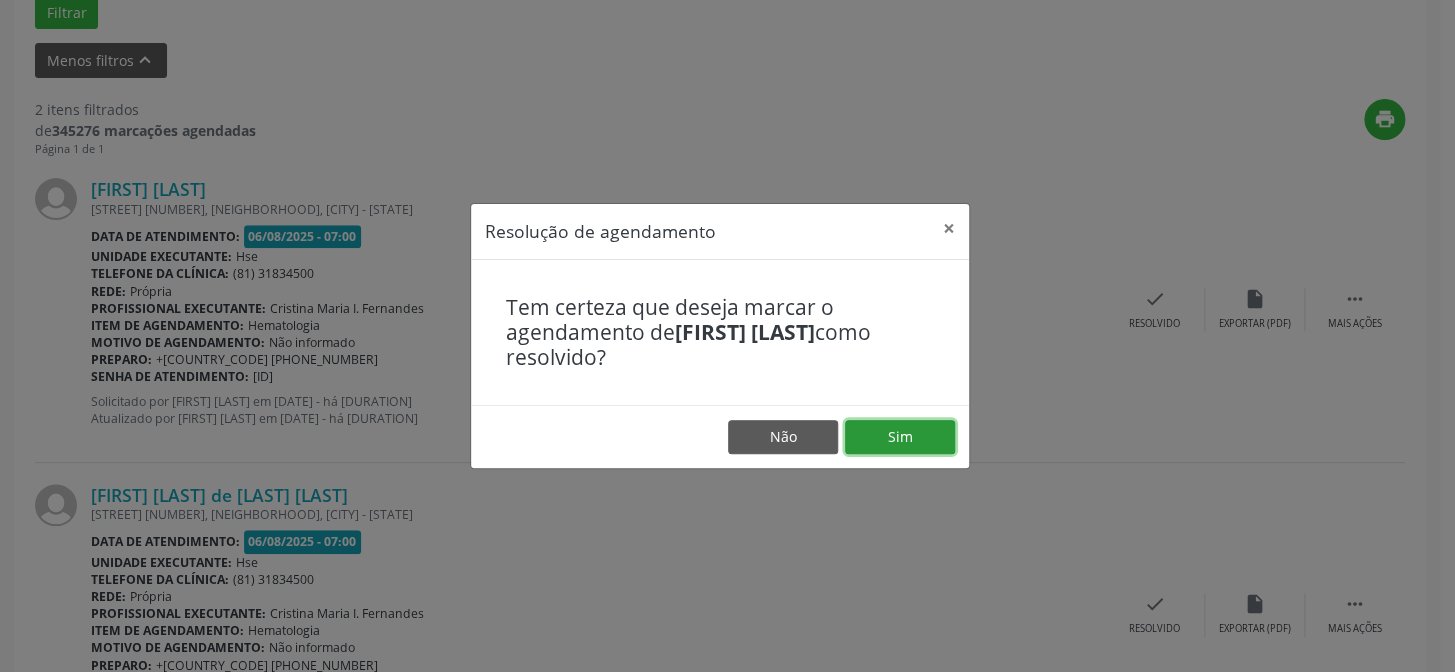 click on "Sim" at bounding box center [900, 437] 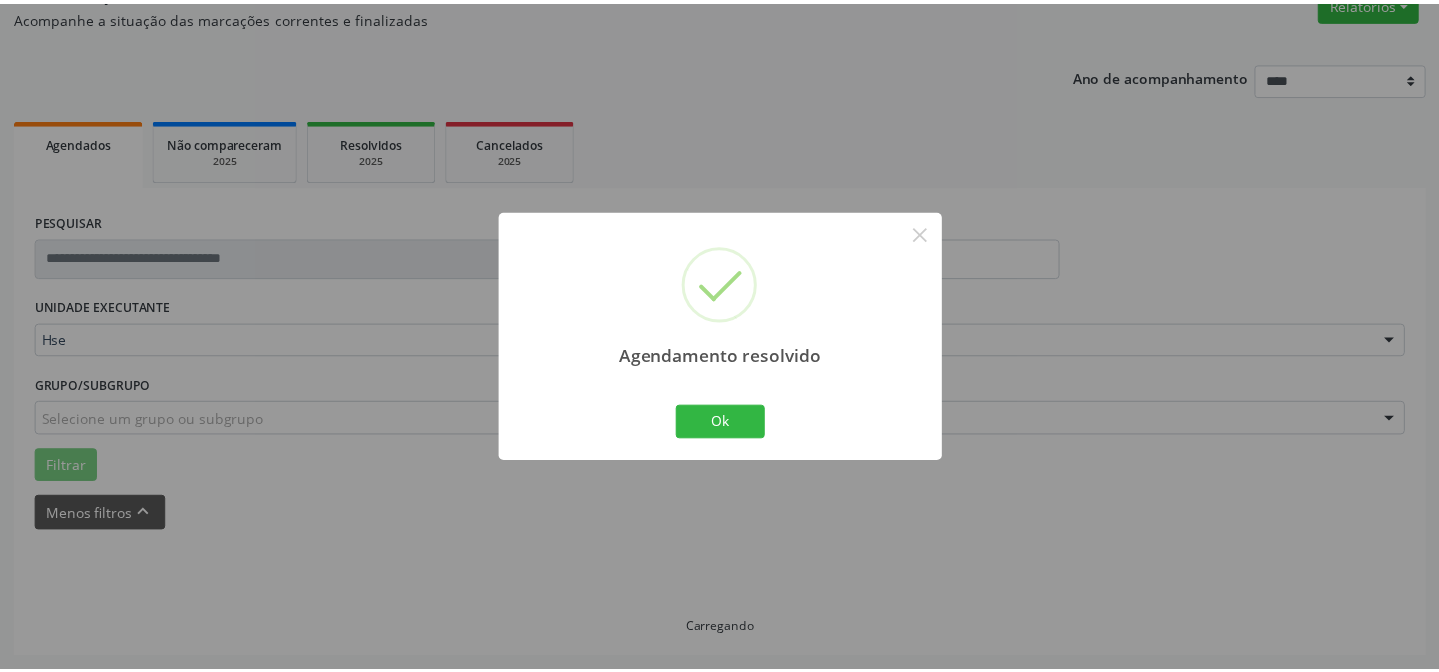 scroll, scrollTop: 179, scrollLeft: 0, axis: vertical 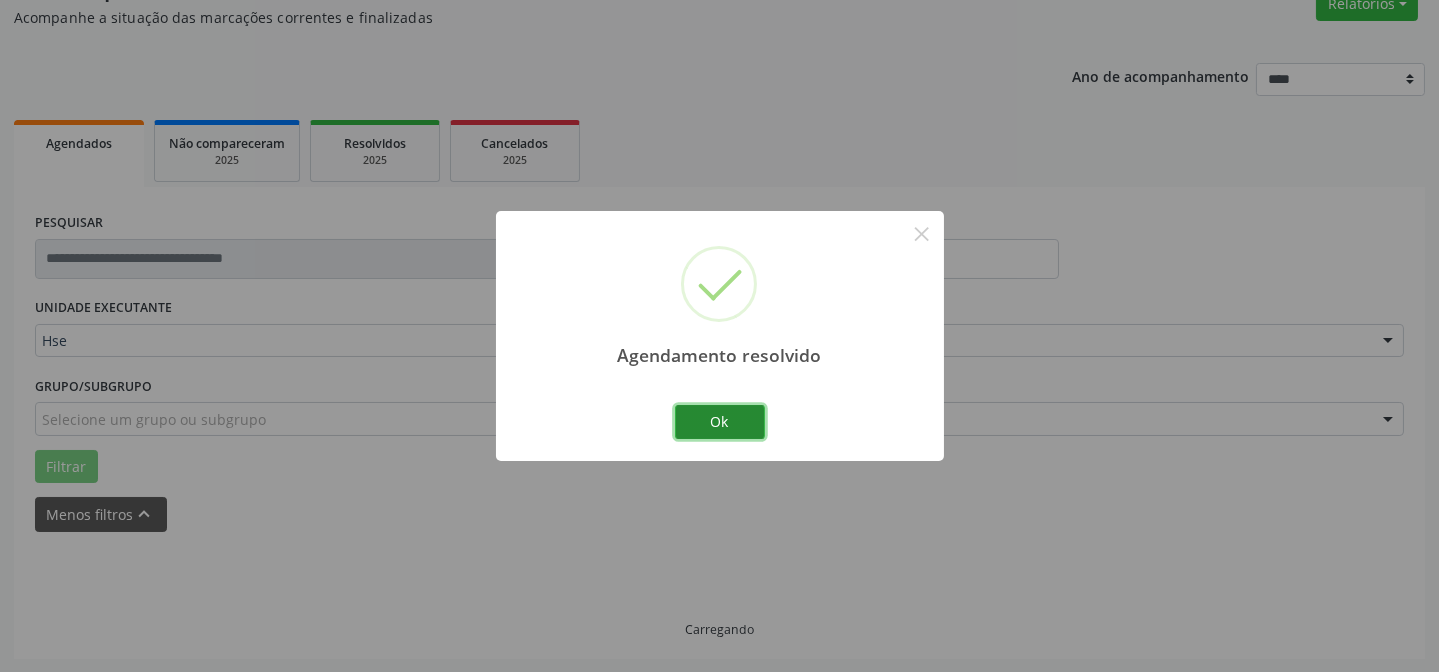 click on "Ok" at bounding box center [720, 422] 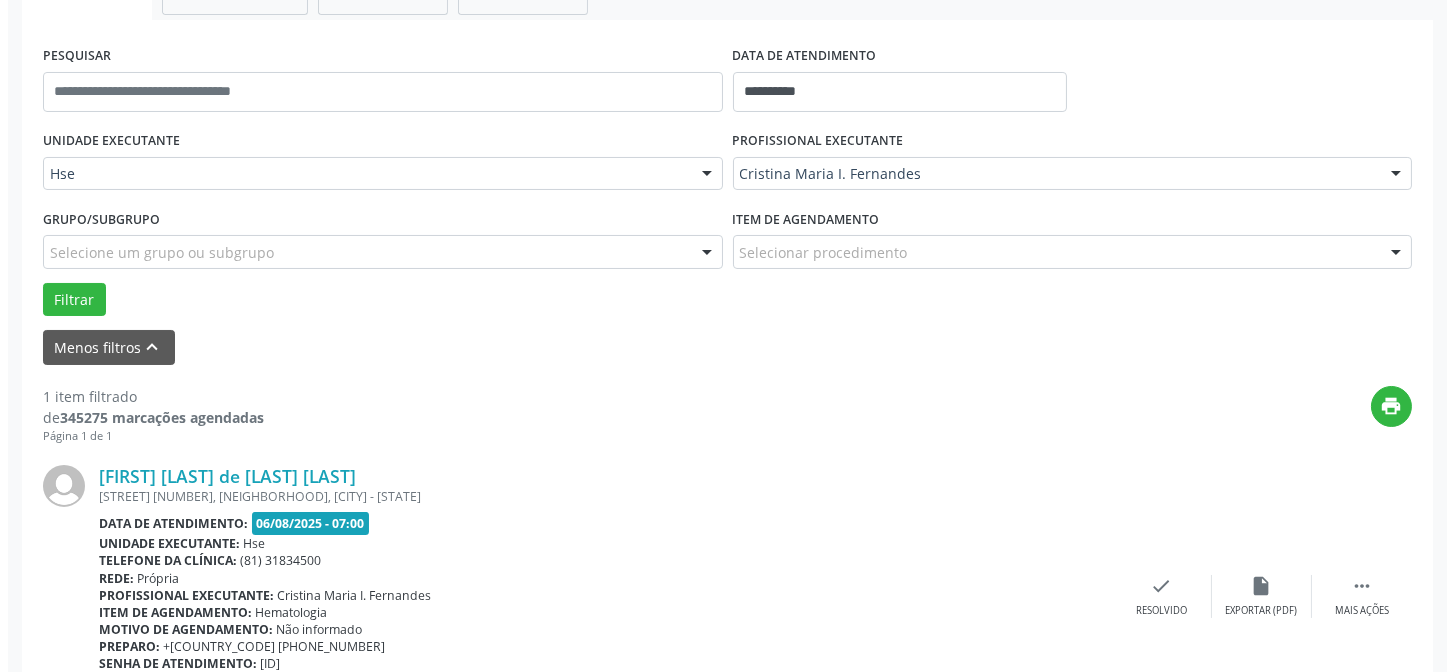 scroll, scrollTop: 451, scrollLeft: 0, axis: vertical 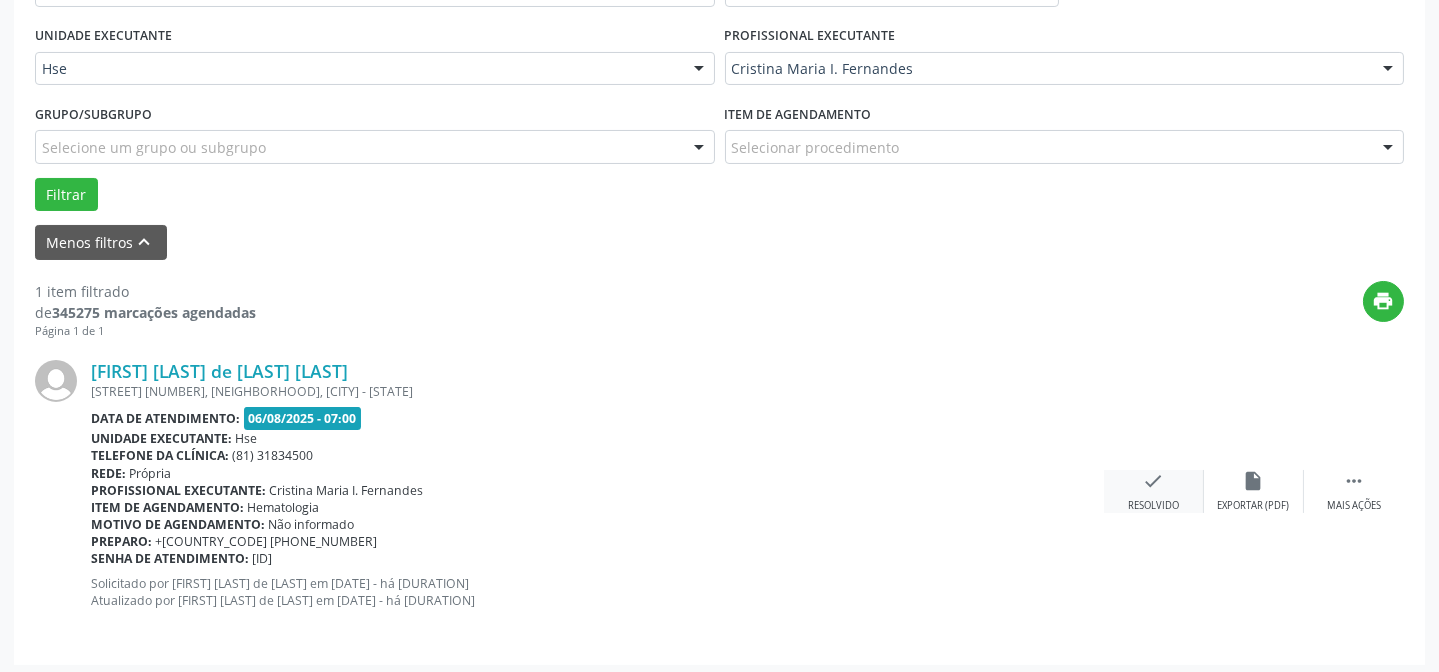 click on "Resolvido" at bounding box center (1153, 506) 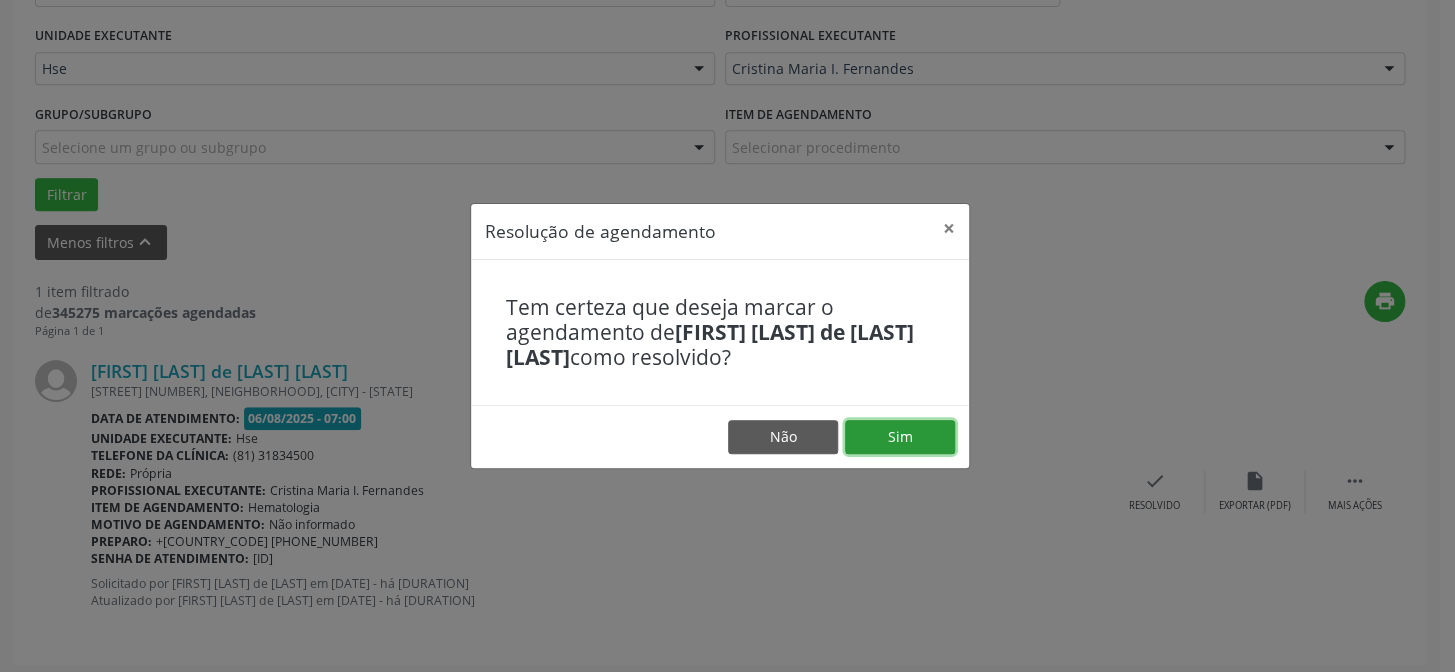 click on "Sim" at bounding box center [900, 437] 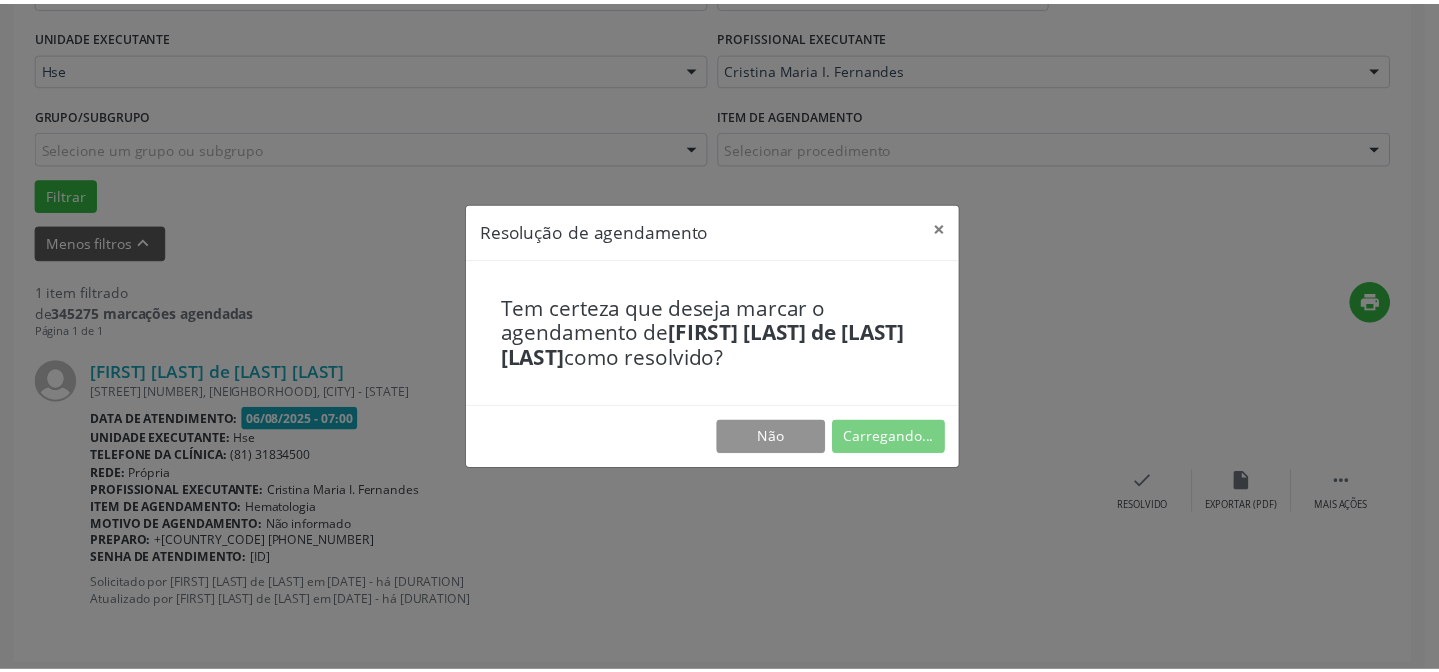 scroll, scrollTop: 179, scrollLeft: 0, axis: vertical 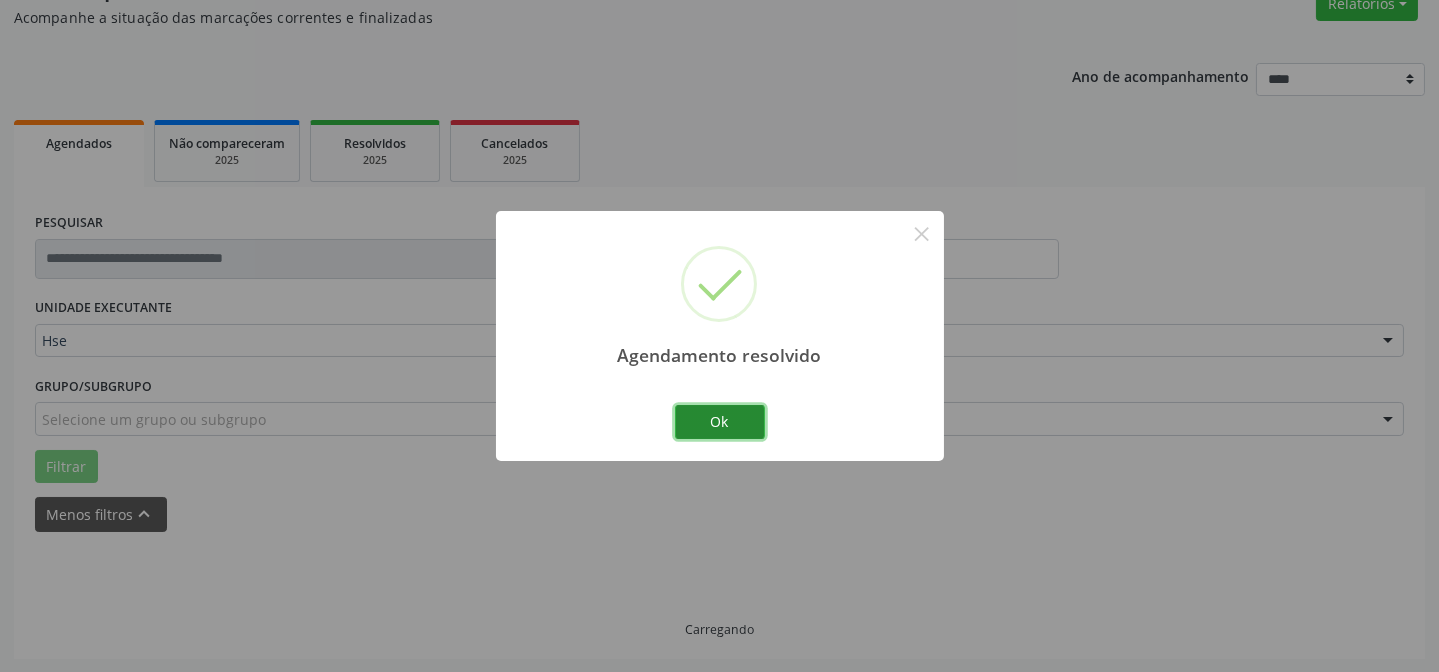 click on "Ok" at bounding box center (720, 422) 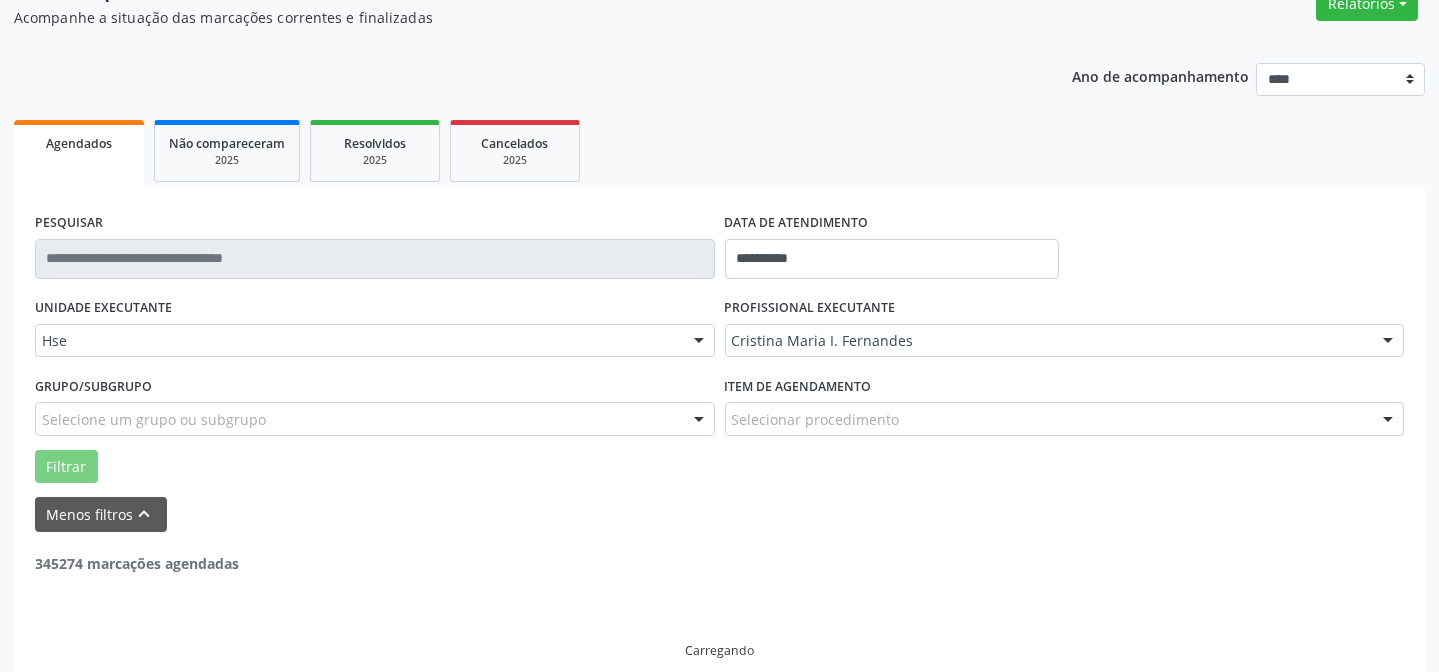 scroll, scrollTop: 135, scrollLeft: 0, axis: vertical 